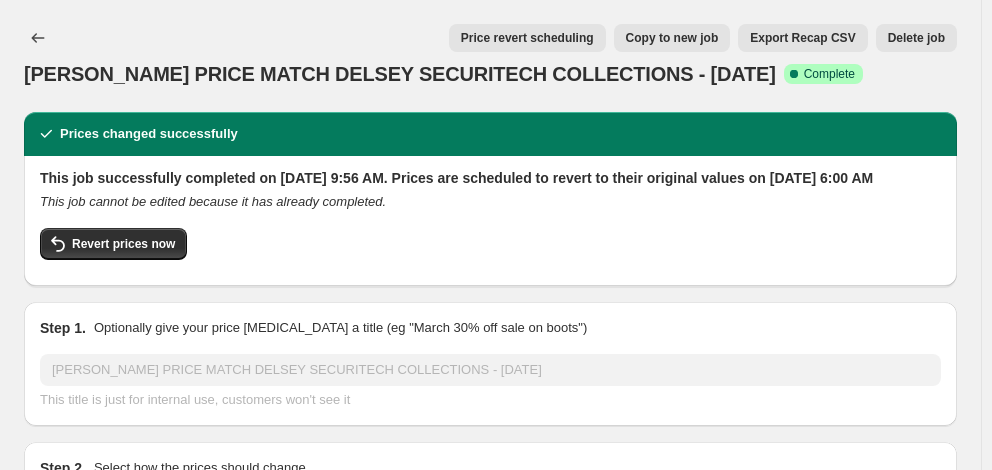 select on "percentage" 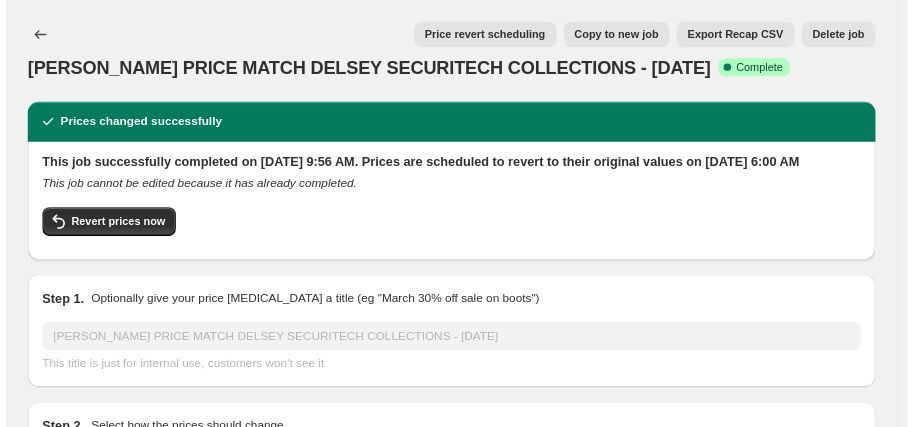 scroll, scrollTop: 0, scrollLeft: 0, axis: both 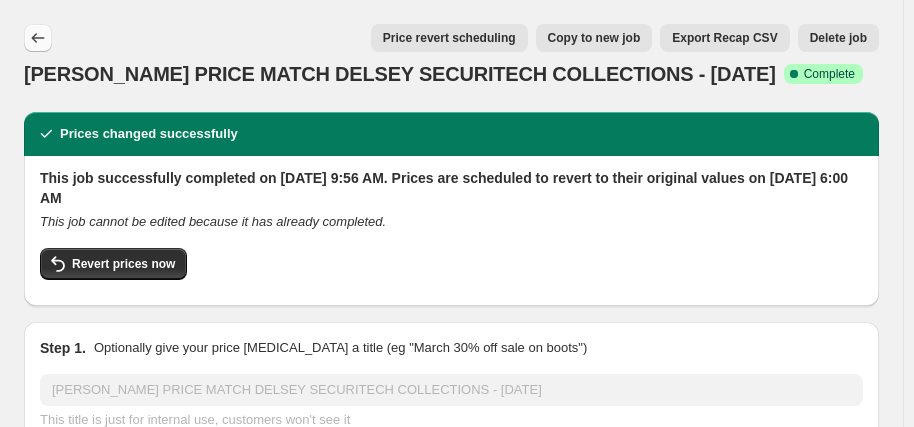 click 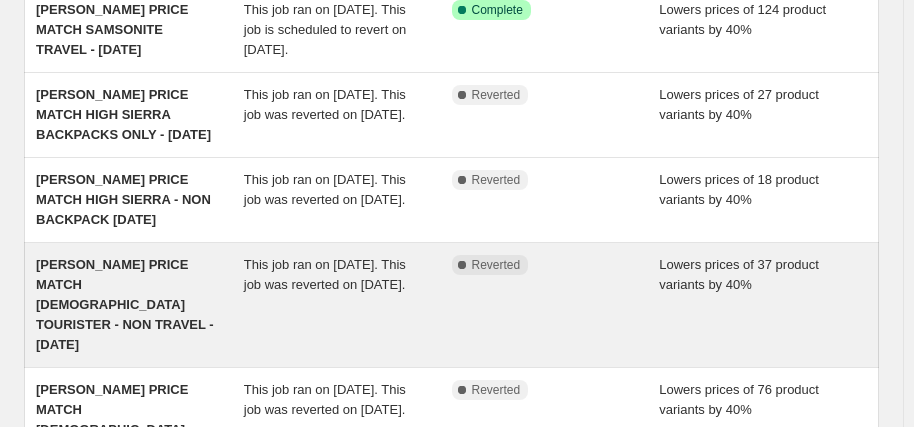 scroll, scrollTop: 500, scrollLeft: 0, axis: vertical 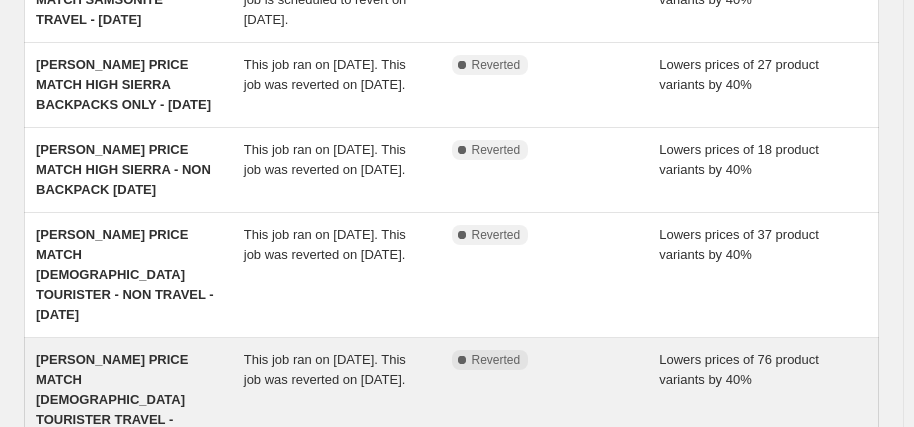 click on "[PERSON_NAME] PRICE MATCH [DEMOGRAPHIC_DATA] TOURISTER TRAVEL - [DATE]" at bounding box center (140, 400) 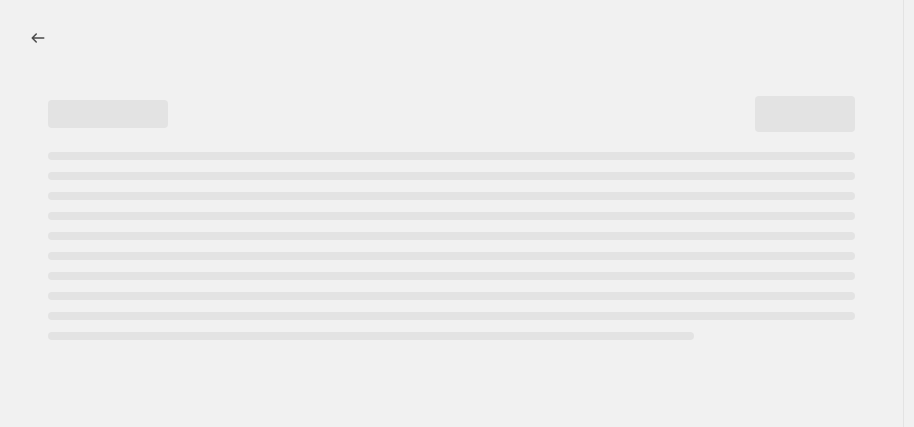 select on "percentage" 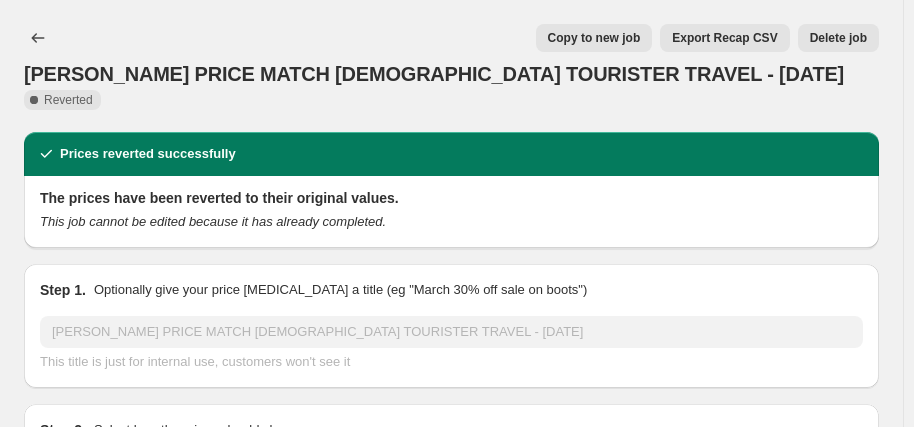 click on "Copy to new job" at bounding box center (594, 38) 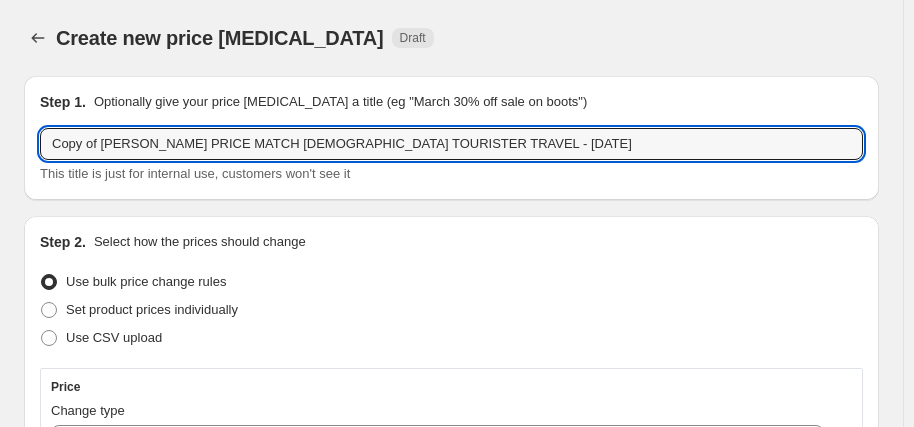 drag, startPoint x: 100, startPoint y: 144, endPoint x: -43, endPoint y: 138, distance: 143.12582 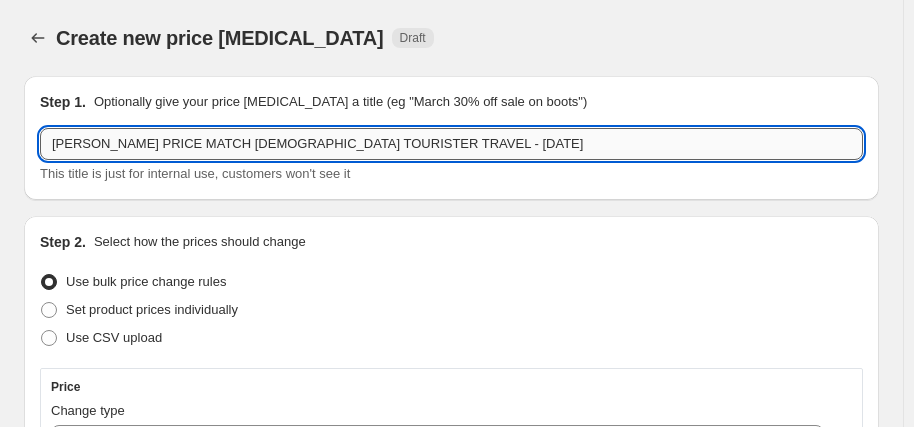 click on "[PERSON_NAME] PRICE MATCH [DEMOGRAPHIC_DATA] TOURISTER TRAVEL - [DATE]" at bounding box center [451, 144] 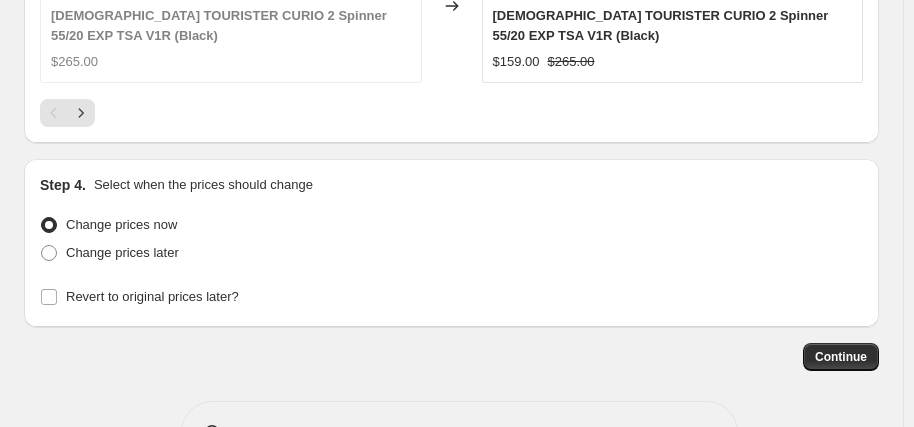 scroll, scrollTop: 2193, scrollLeft: 0, axis: vertical 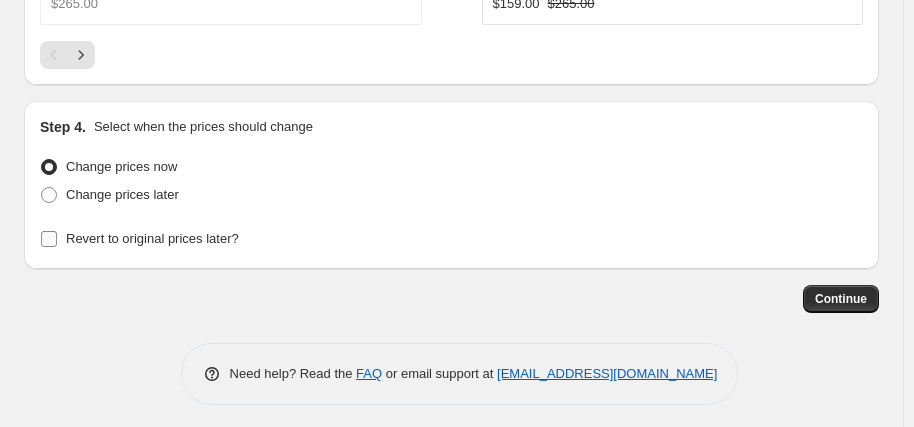 type on "[PERSON_NAME] PRICE MATCH [DEMOGRAPHIC_DATA] TOURISTER TRAVEL - [DATE]" 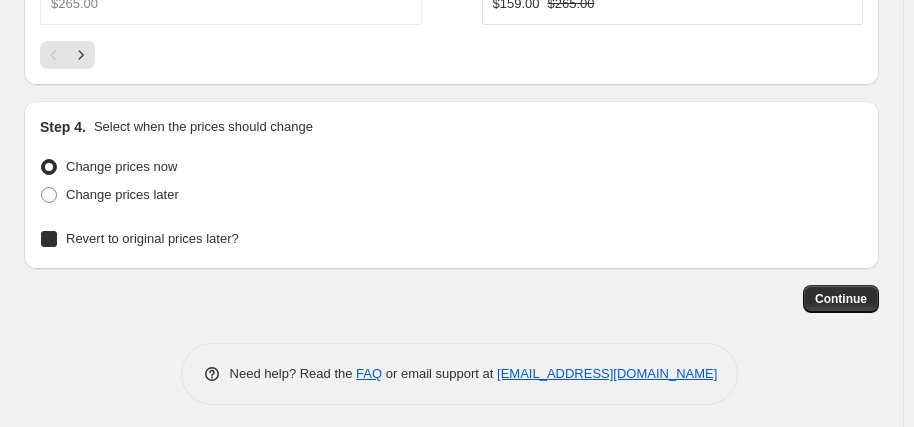 checkbox on "true" 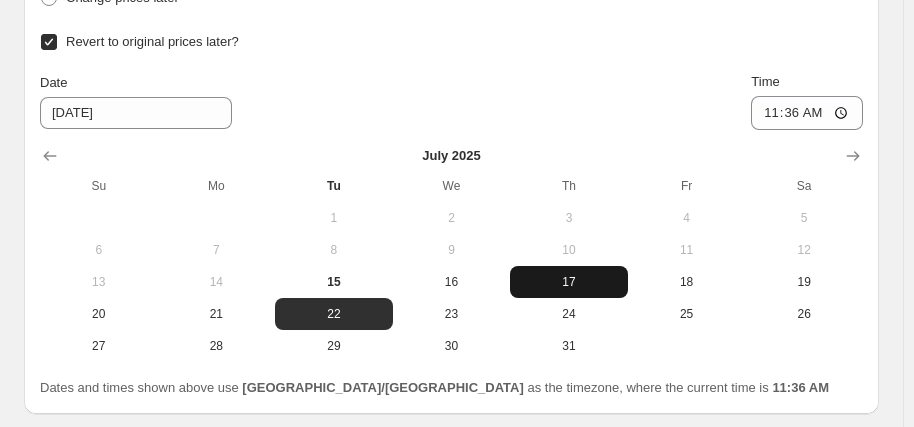 scroll, scrollTop: 2393, scrollLeft: 0, axis: vertical 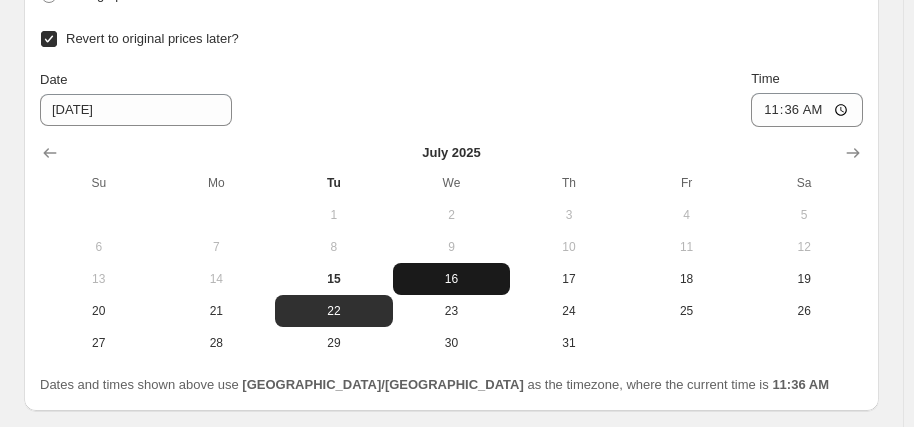 click on "16" at bounding box center (452, 279) 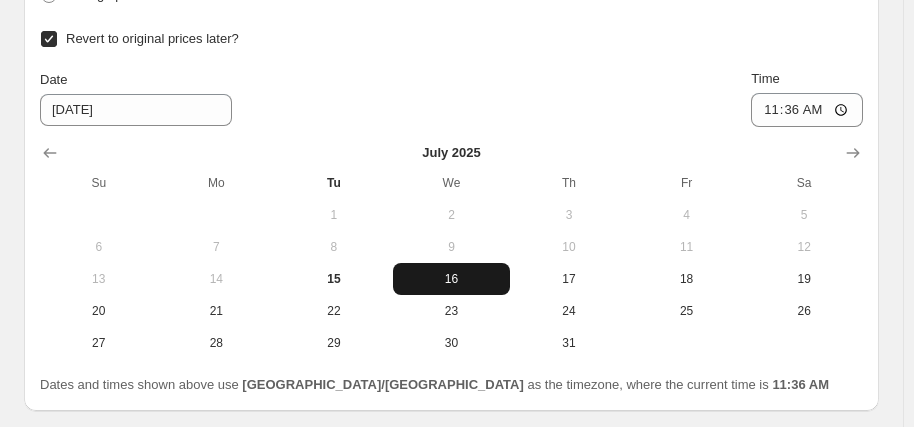 type on "[DATE]" 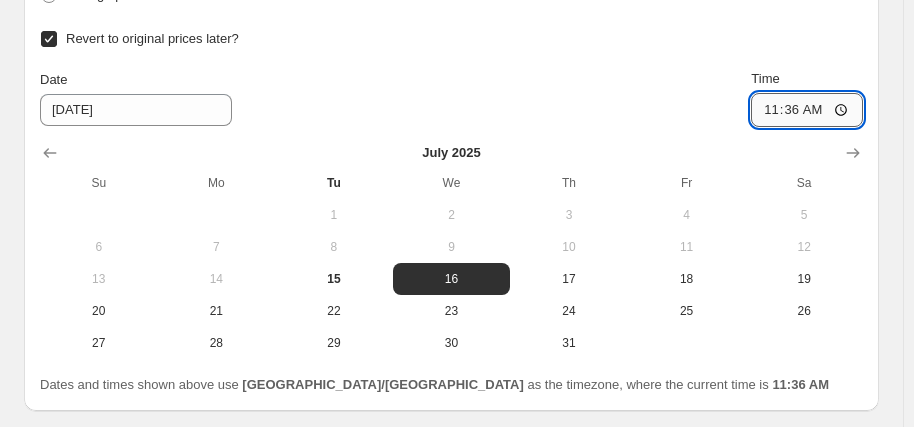 click on "11:36" at bounding box center [807, 110] 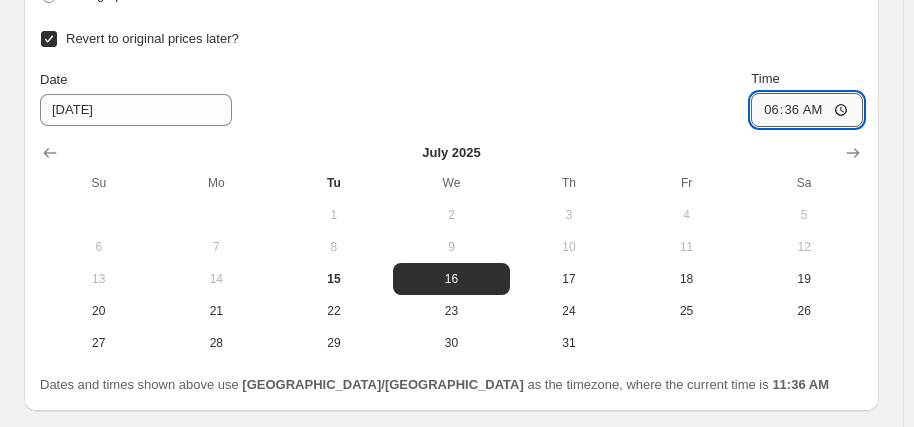 type on "06:00" 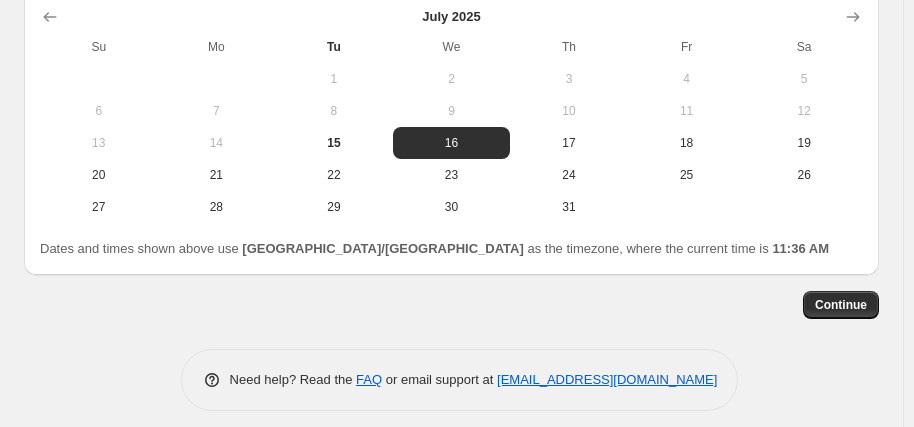 scroll, scrollTop: 2535, scrollLeft: 0, axis: vertical 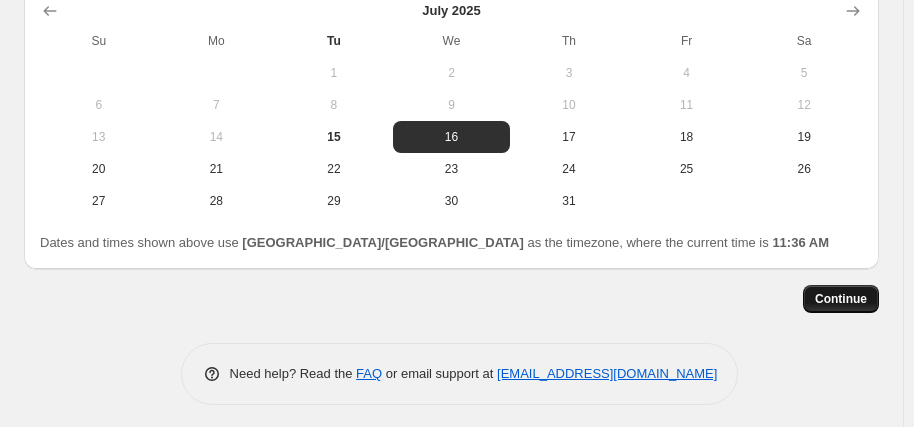 click on "Continue" at bounding box center [841, 299] 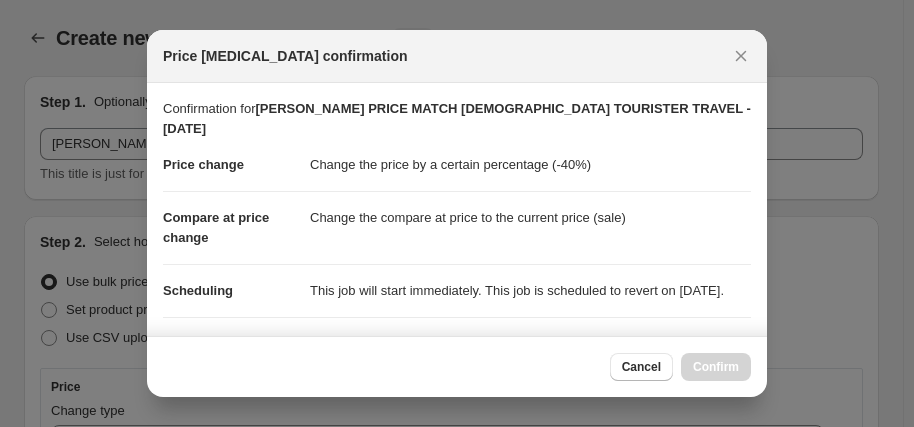 scroll, scrollTop: 2535, scrollLeft: 0, axis: vertical 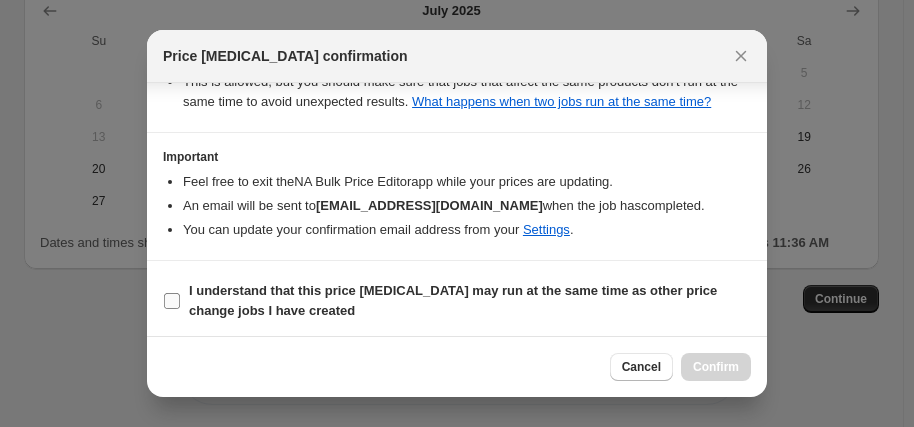 click on "I understand that this price [MEDICAL_DATA] may run at the same time as other price change jobs I have created" at bounding box center [470, 301] 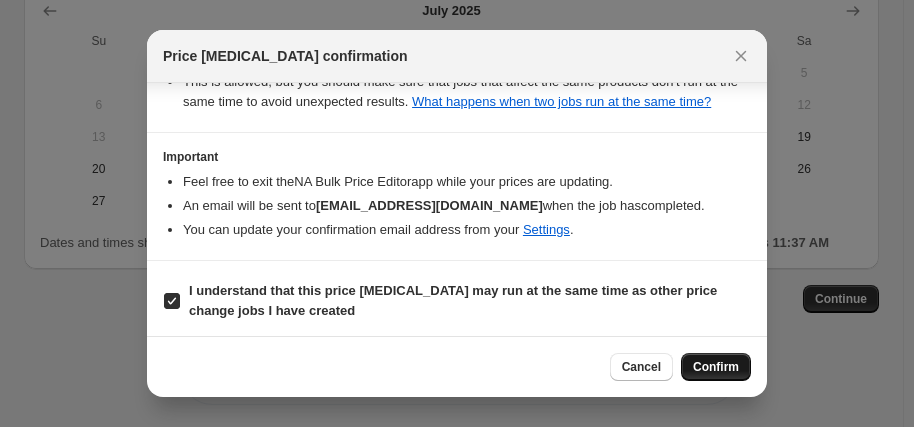 click on "Confirm" at bounding box center [716, 367] 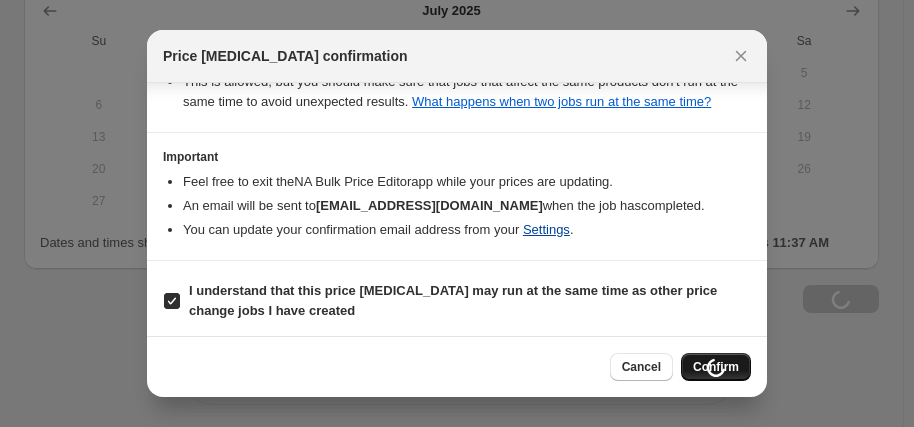 scroll, scrollTop: 2631, scrollLeft: 0, axis: vertical 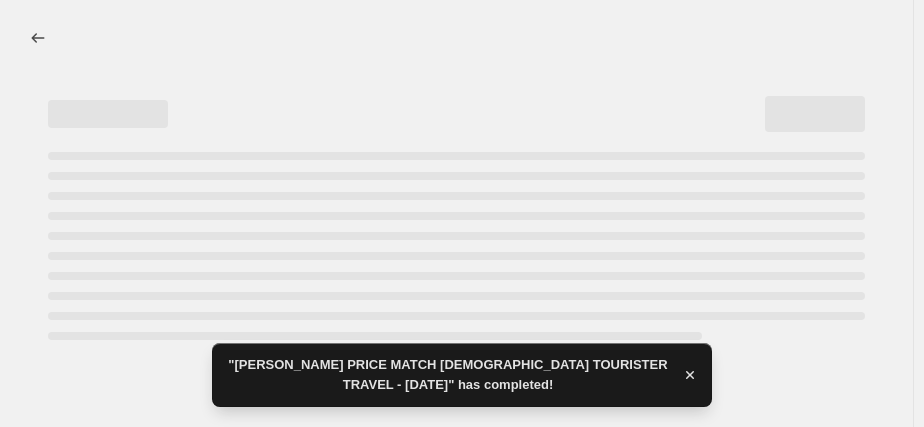 select on "percentage" 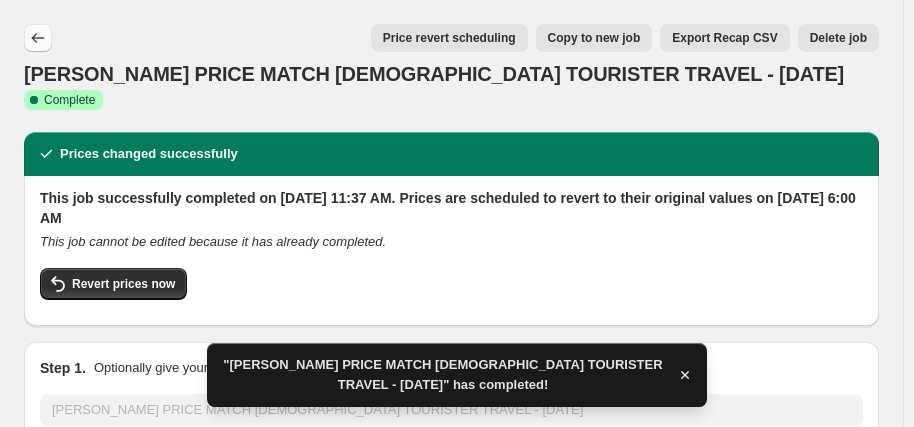 click 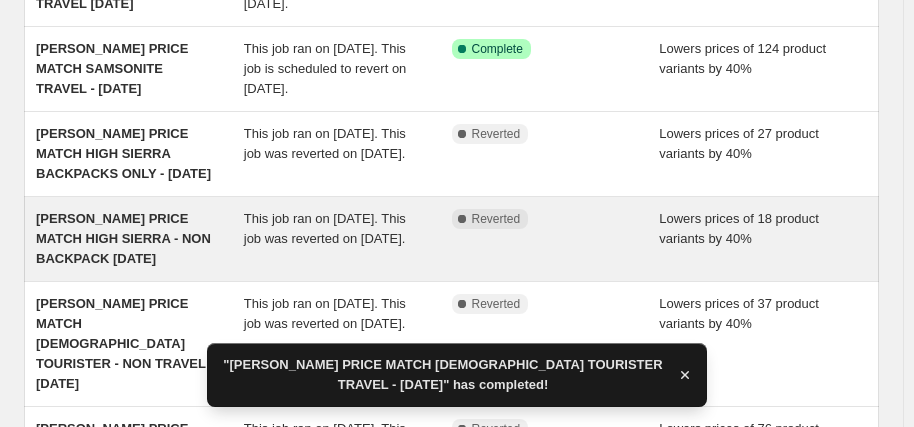 scroll, scrollTop: 600, scrollLeft: 0, axis: vertical 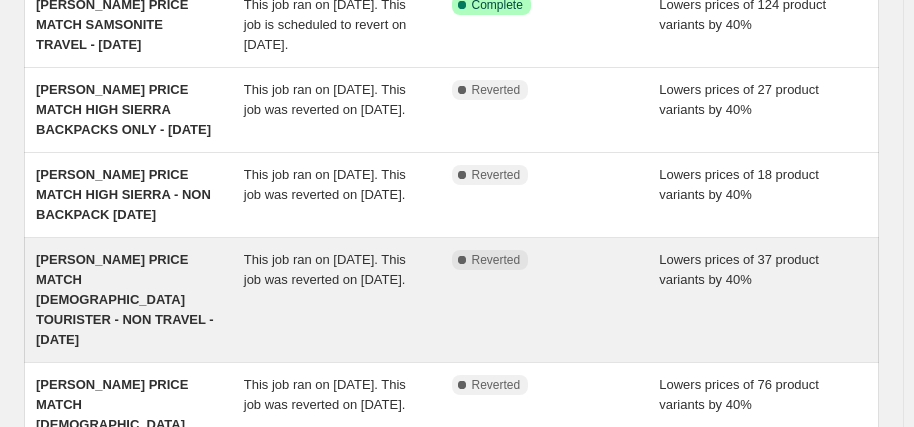 click on "[PERSON_NAME] PRICE MATCH [DEMOGRAPHIC_DATA] TOURISTER - NON TRAVEL - [DATE]" at bounding box center [125, 299] 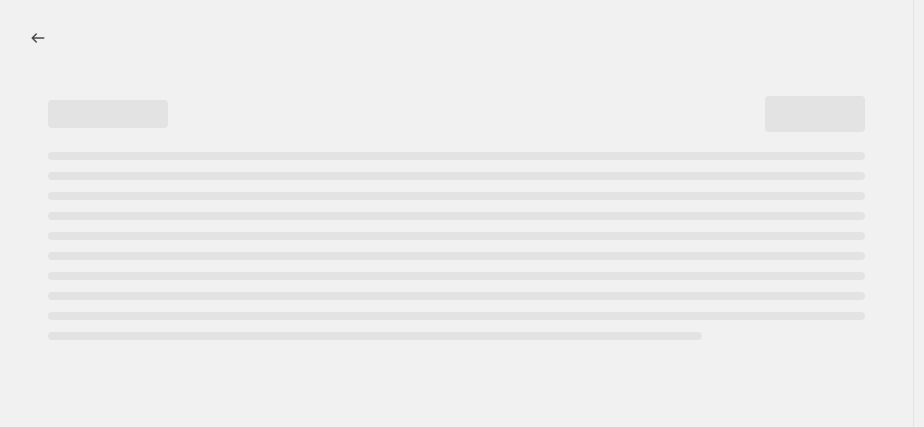 select on "percentage" 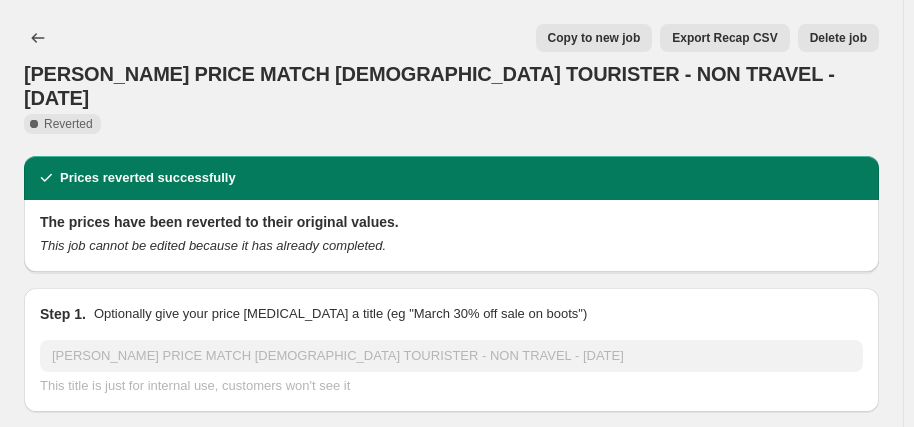 click on "Copy to new job" at bounding box center [594, 38] 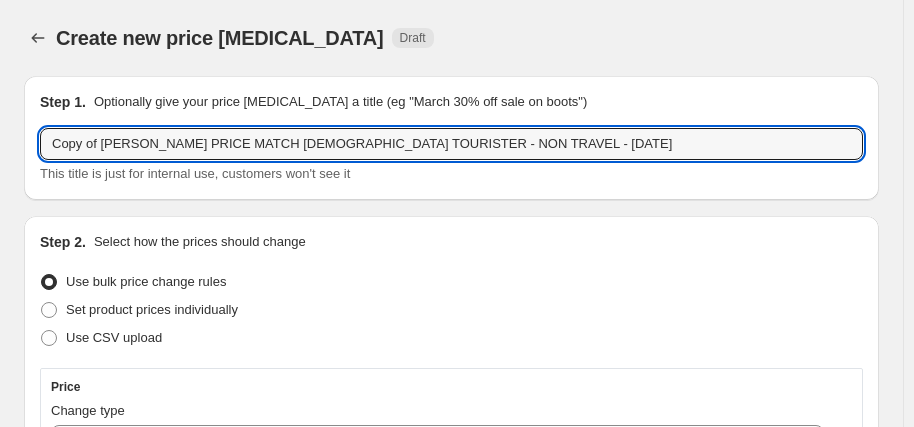 drag, startPoint x: 99, startPoint y: 143, endPoint x: -65, endPoint y: 142, distance: 164.00305 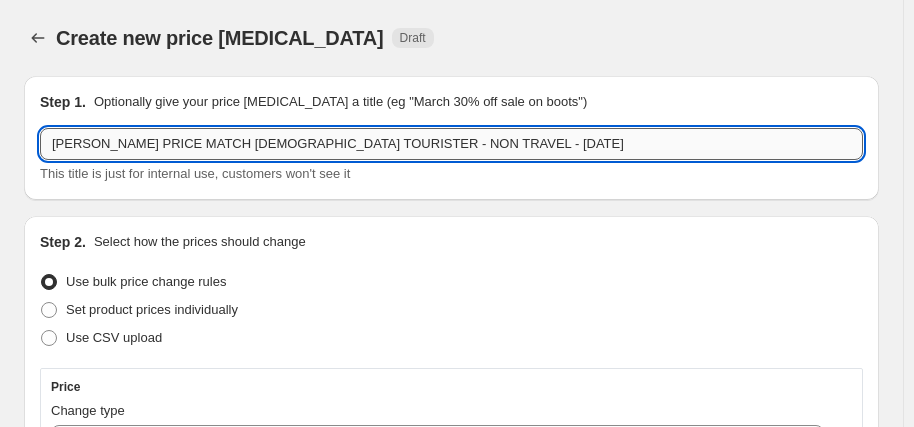 click on "[PERSON_NAME] PRICE MATCH [DEMOGRAPHIC_DATA] TOURISTER - NON TRAVEL - [DATE]" at bounding box center (451, 144) 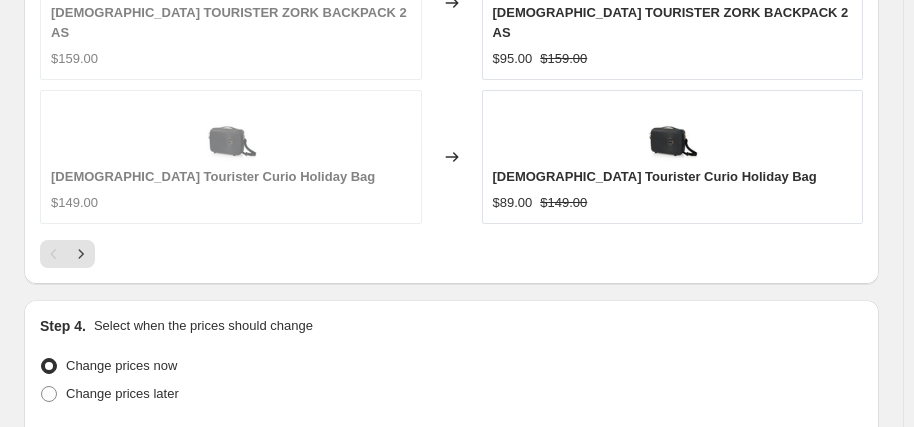 scroll, scrollTop: 2173, scrollLeft: 0, axis: vertical 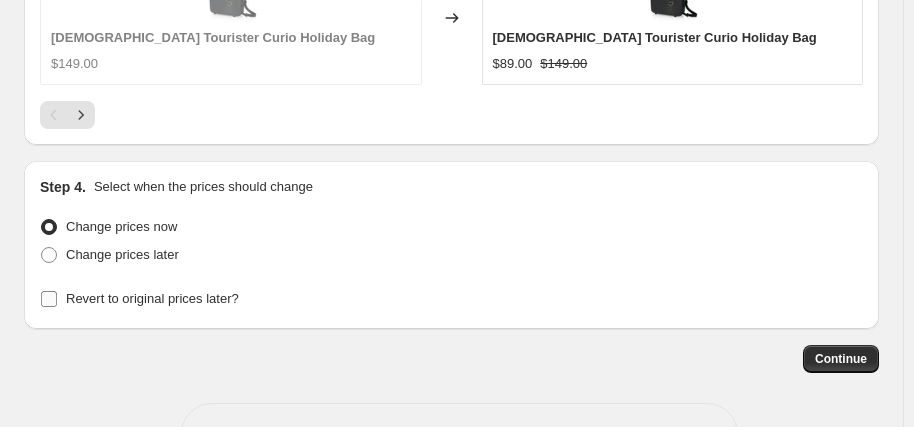 type on "[PERSON_NAME] PRICE MATCH [DEMOGRAPHIC_DATA] TOURISTER - NON TRAVEL - [DATE]" 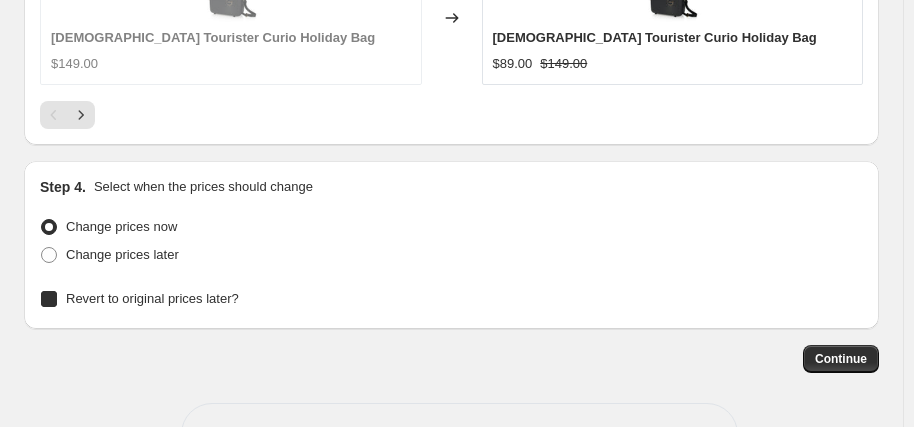 checkbox on "true" 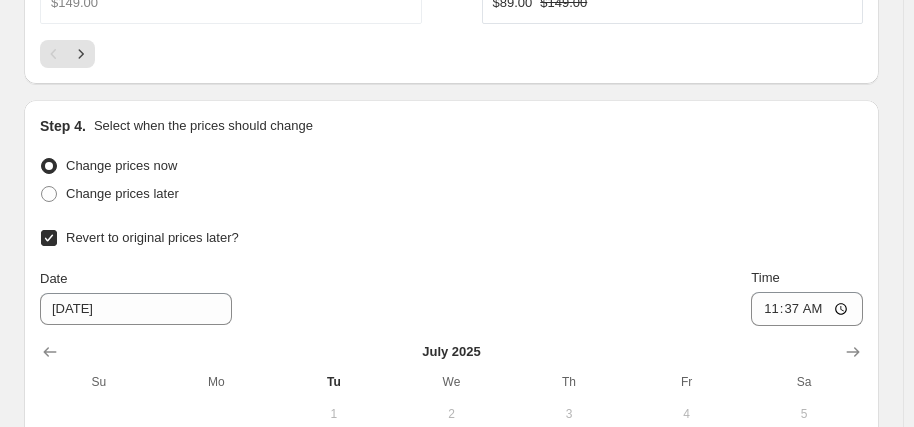 scroll, scrollTop: 2273, scrollLeft: 0, axis: vertical 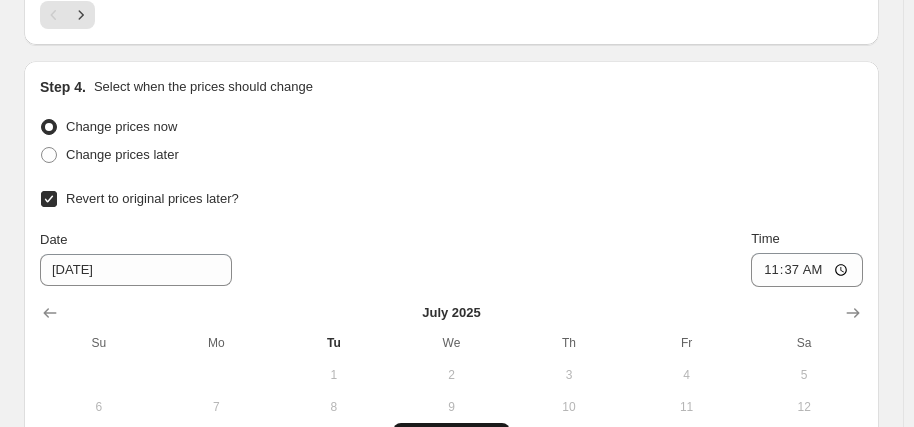 click on "16" at bounding box center (452, 439) 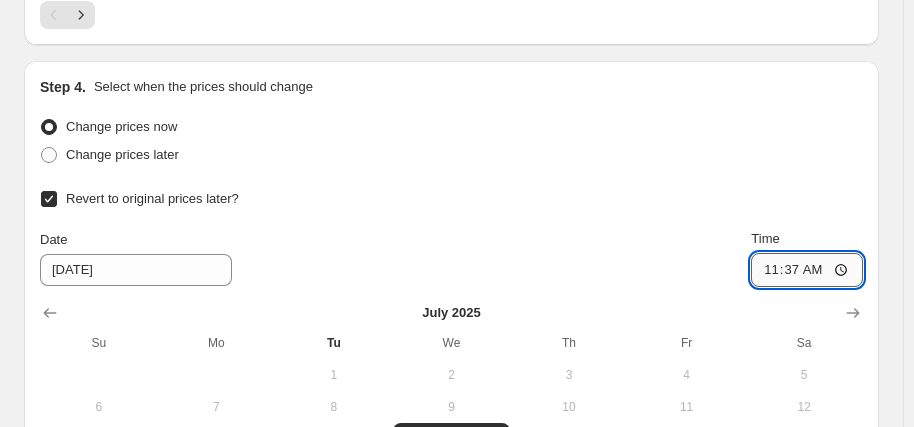 click on "11:37" at bounding box center [807, 270] 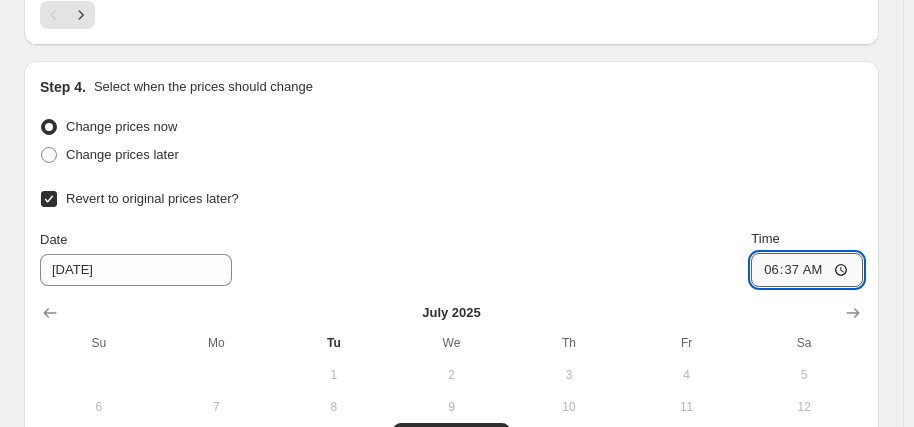 type on "06:00" 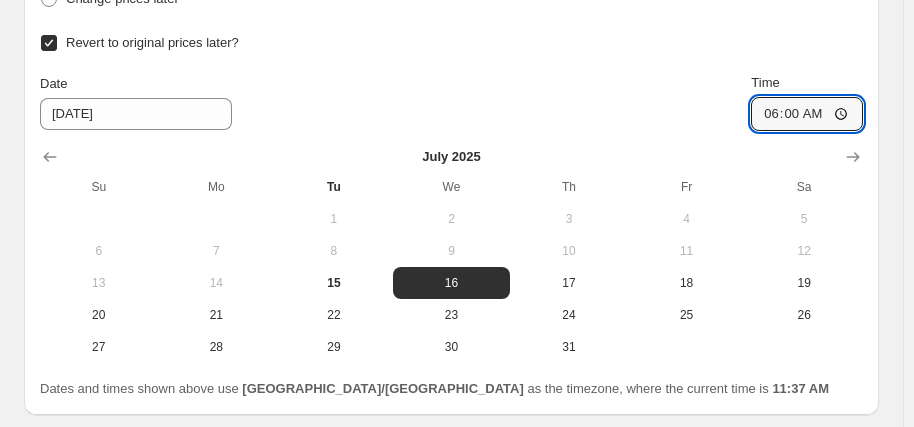 scroll, scrollTop: 2515, scrollLeft: 0, axis: vertical 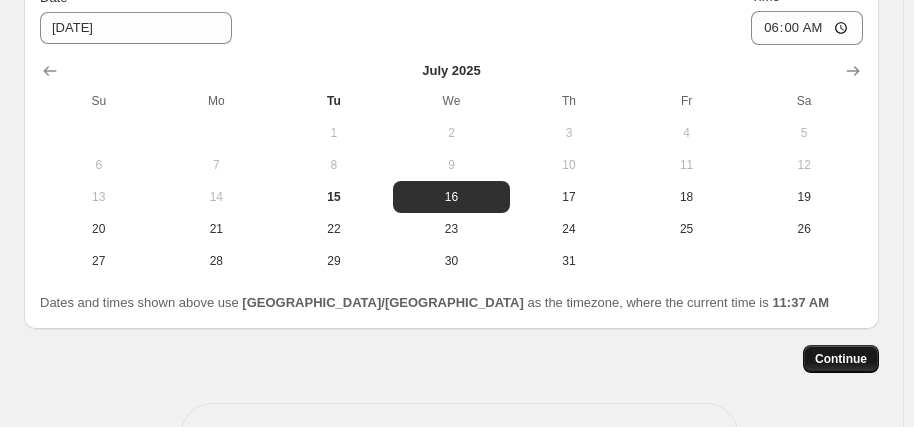 click on "Continue" at bounding box center [841, 359] 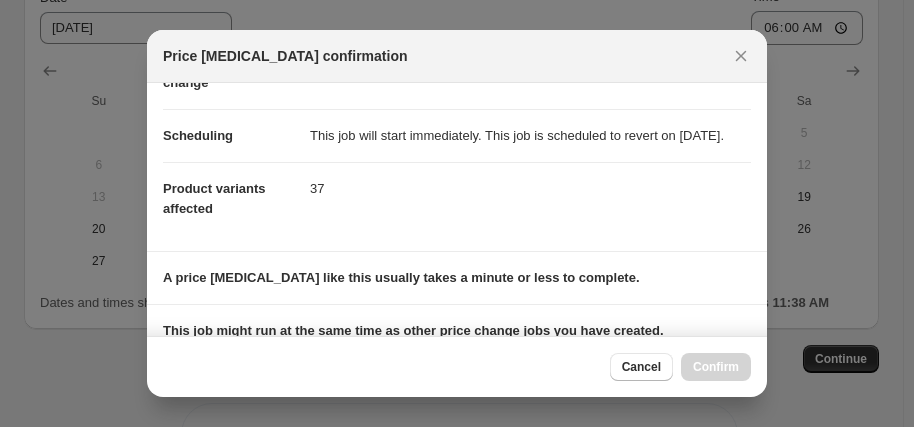 scroll, scrollTop: 400, scrollLeft: 0, axis: vertical 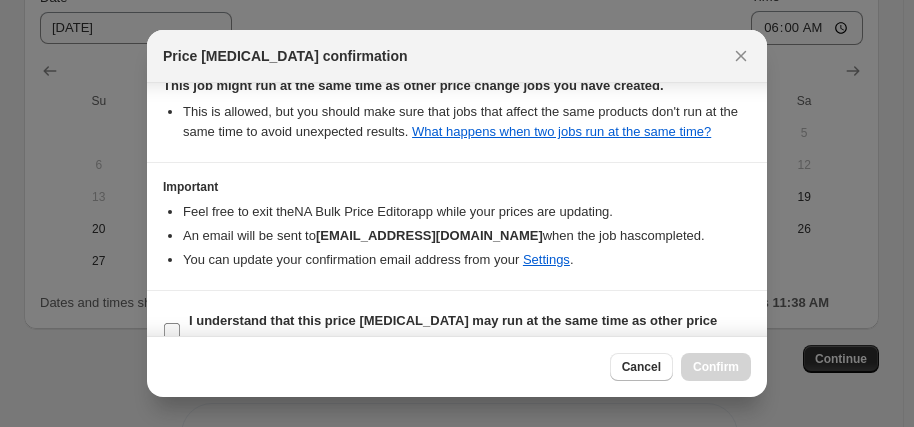click on "I understand that this price [MEDICAL_DATA] may run at the same time as other price change jobs I have created" at bounding box center (453, 330) 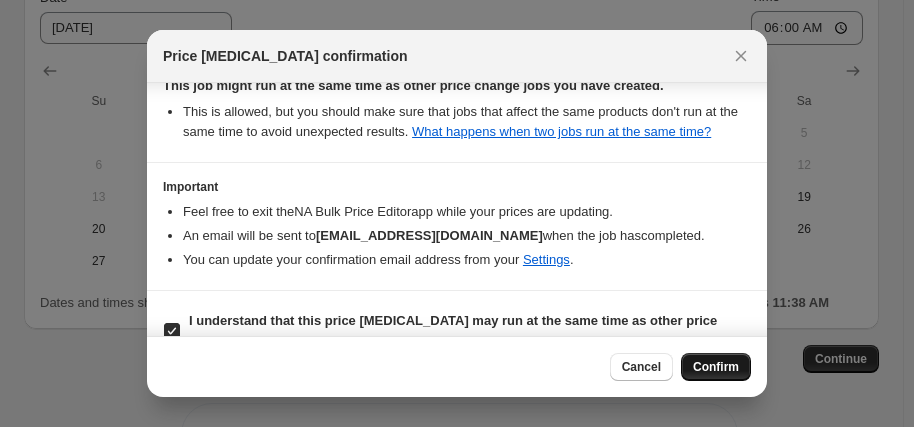 click on "Confirm" at bounding box center [716, 367] 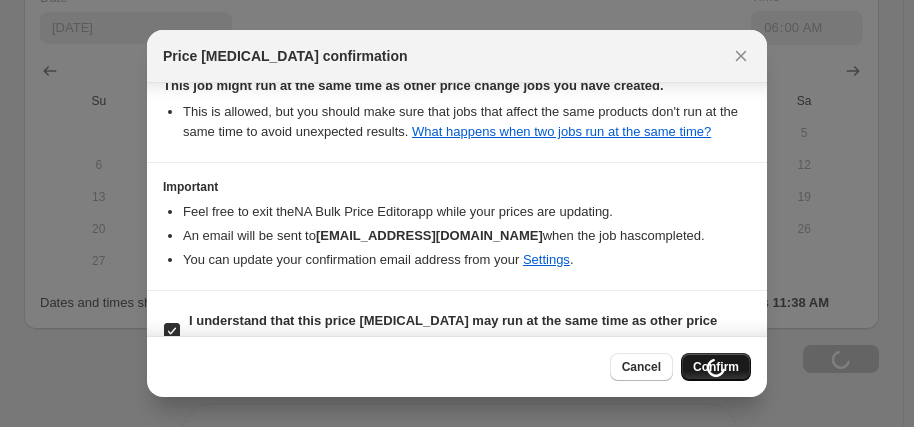 scroll, scrollTop: 2611, scrollLeft: 0, axis: vertical 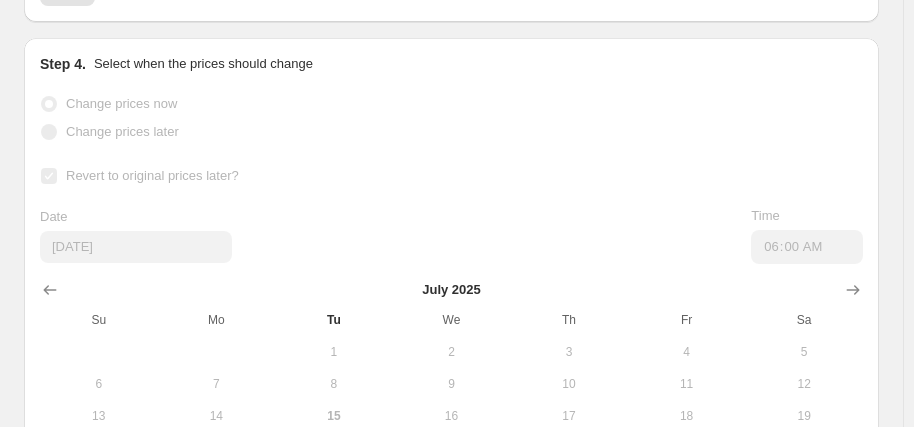 select on "percentage" 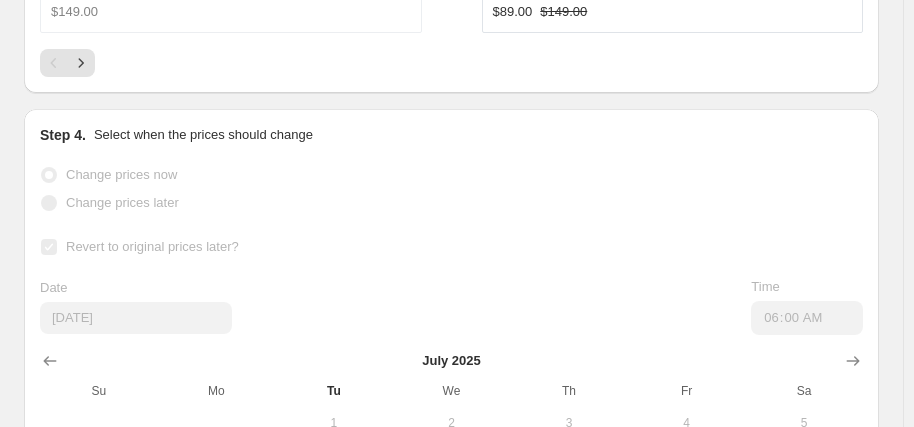 scroll, scrollTop: 0, scrollLeft: 0, axis: both 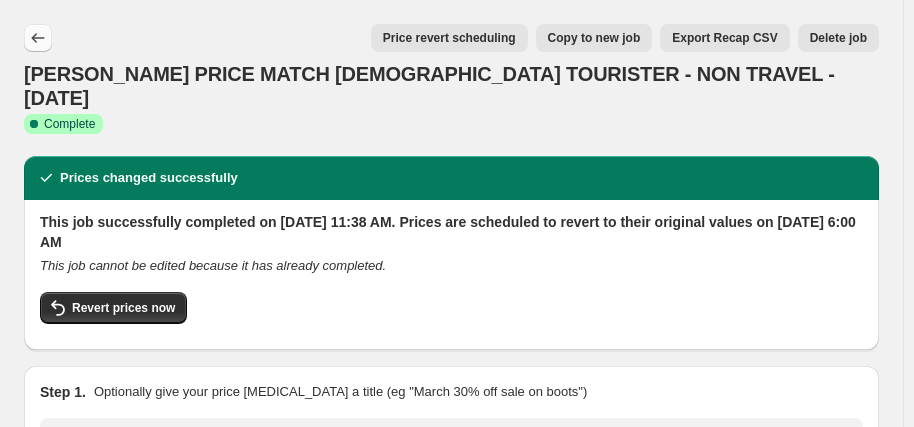 click at bounding box center [38, 38] 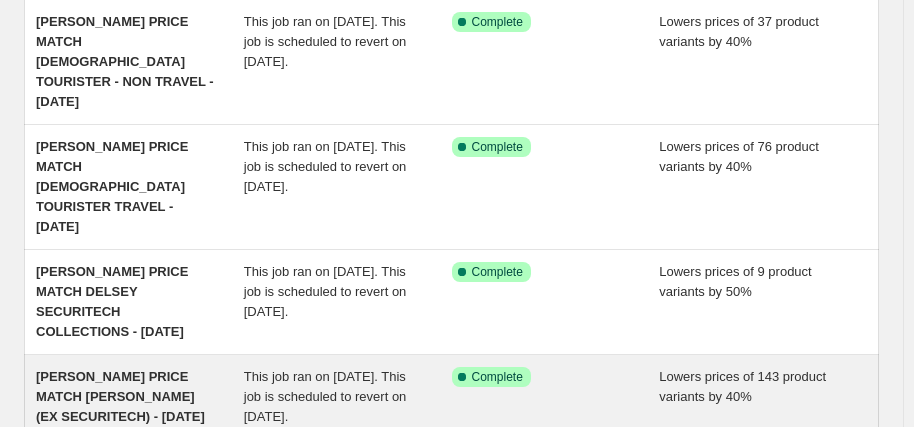scroll, scrollTop: 400, scrollLeft: 0, axis: vertical 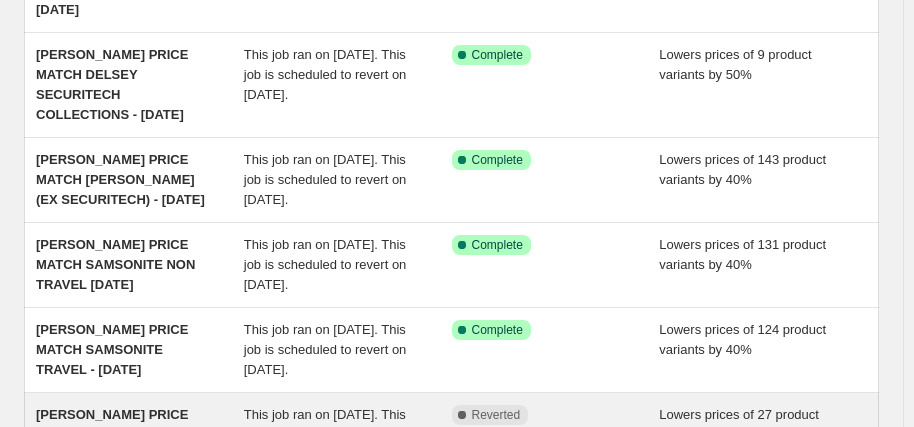 click on "[PERSON_NAME] PRICE MATCH HIGH SIERRA BACKPACKS ONLY - [DATE]" at bounding box center [123, 434] 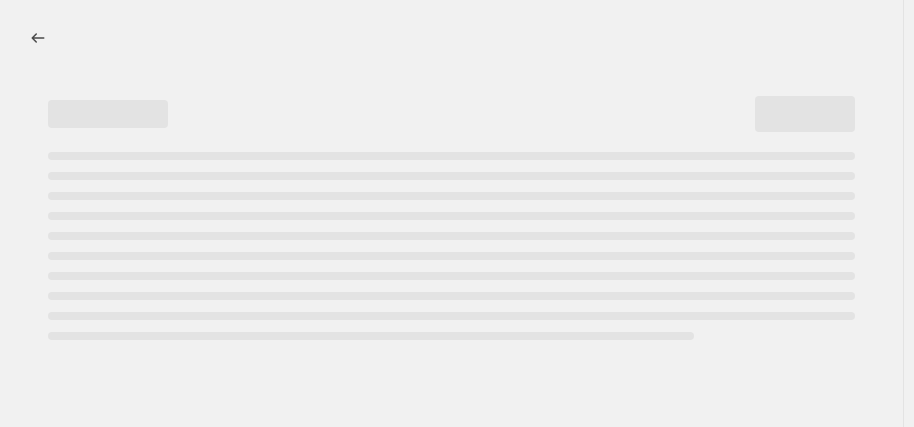 select on "percentage" 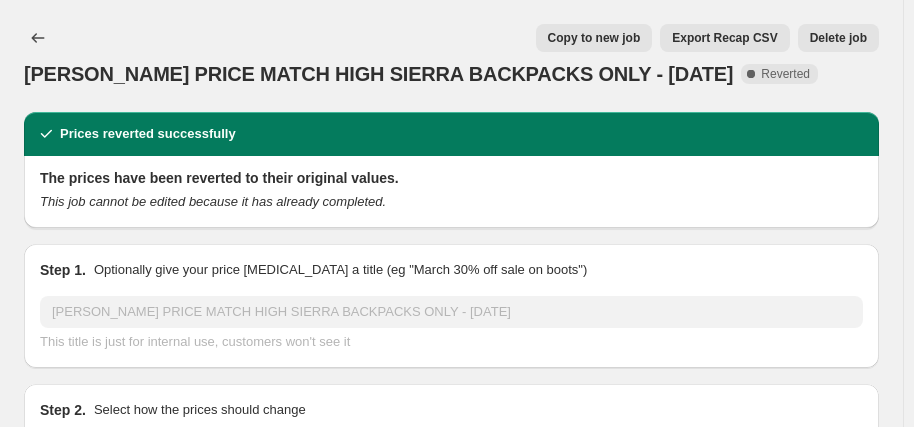 click on "Copy to new job" at bounding box center [594, 38] 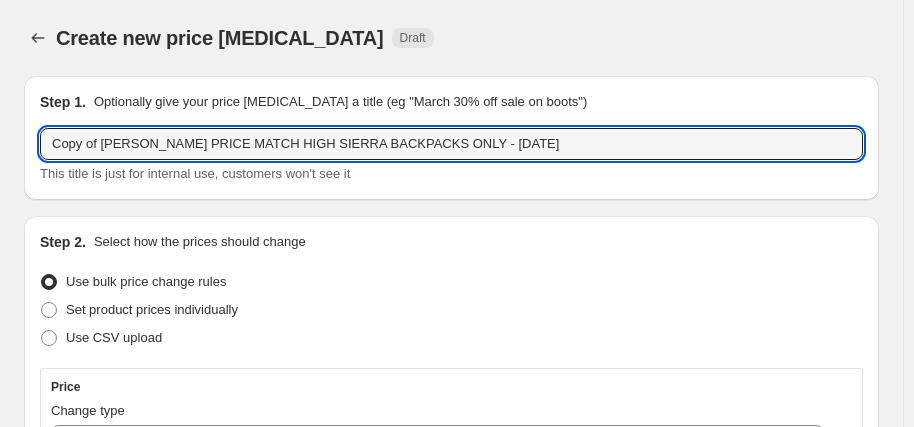 drag, startPoint x: 98, startPoint y: 142, endPoint x: -90, endPoint y: 148, distance: 188.09572 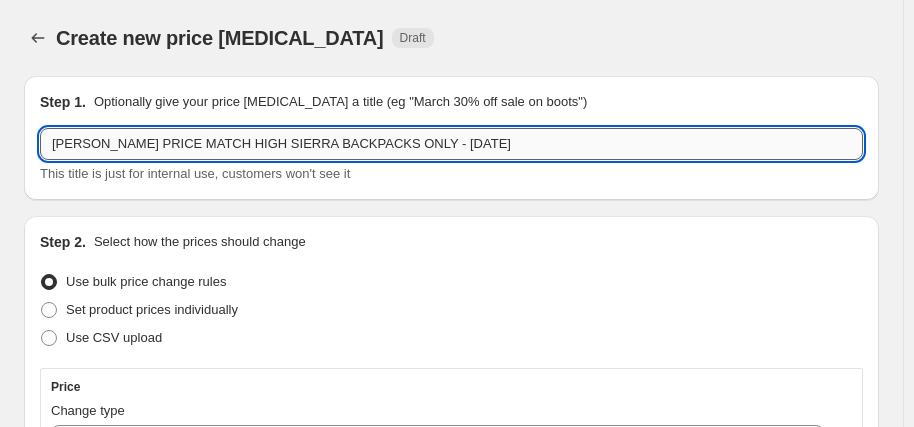 click on "[PERSON_NAME] PRICE MATCH HIGH SIERRA BACKPACKS ONLY - [DATE]" at bounding box center (451, 144) 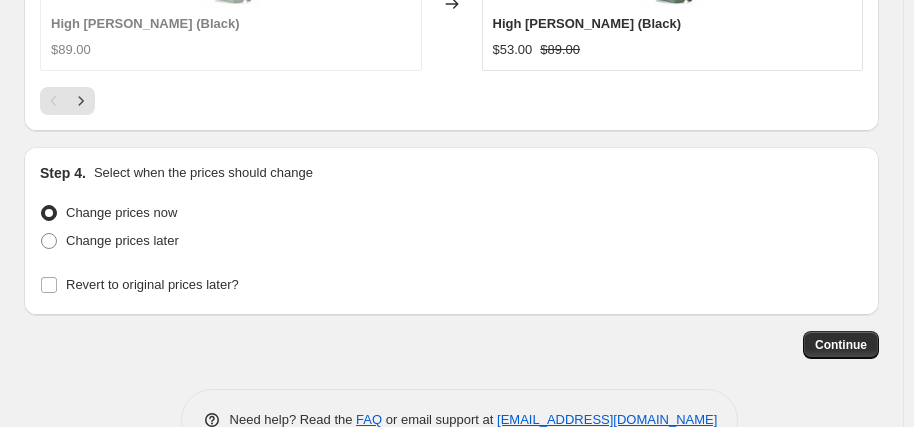 scroll, scrollTop: 2133, scrollLeft: 0, axis: vertical 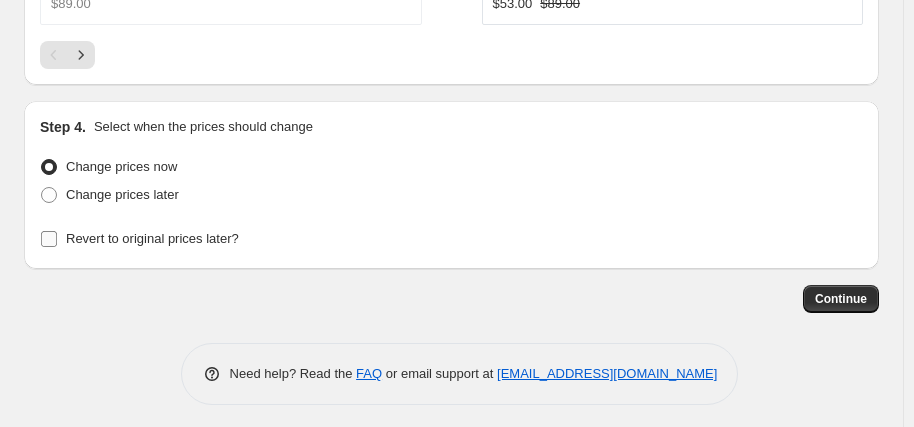 type on "[PERSON_NAME] PRICE MATCH HIGH SIERRA BACKPACKS ONLY - [DATE]" 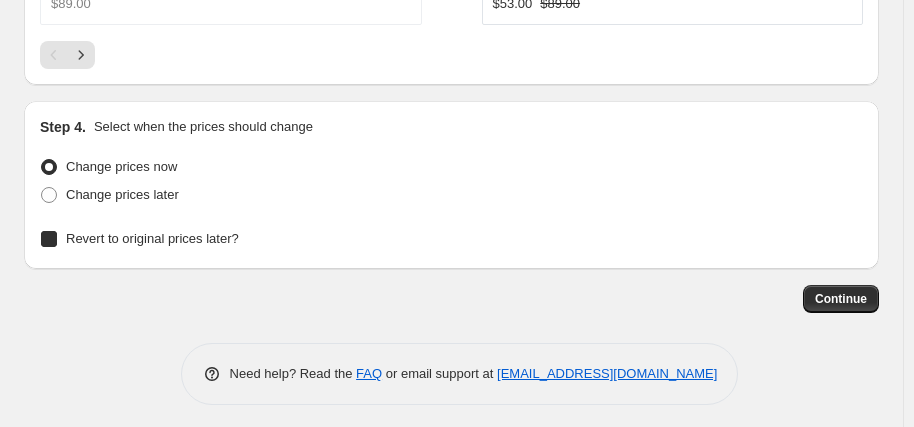 checkbox on "true" 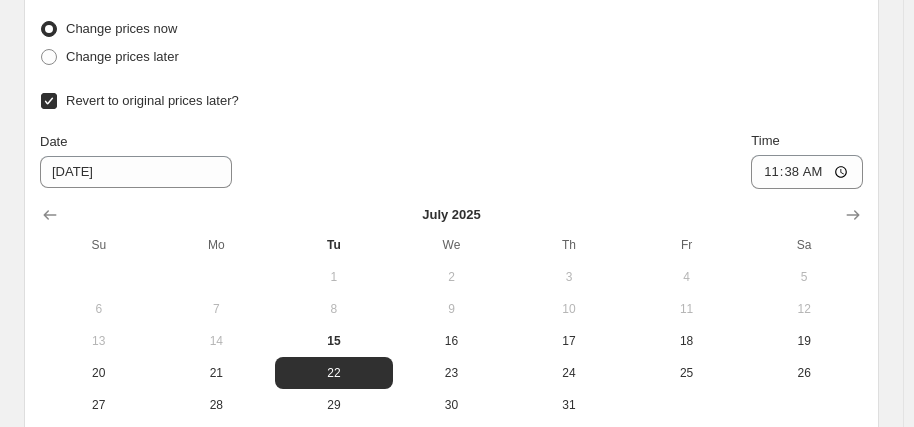 scroll, scrollTop: 2475, scrollLeft: 0, axis: vertical 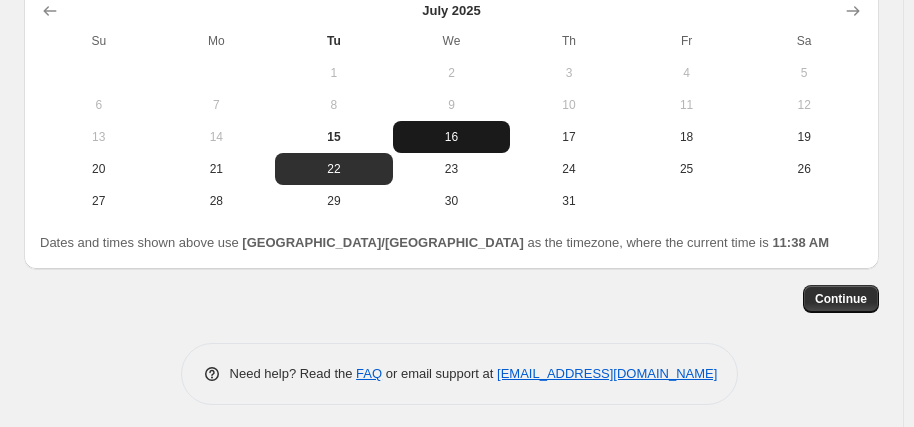 click on "16" at bounding box center [452, 137] 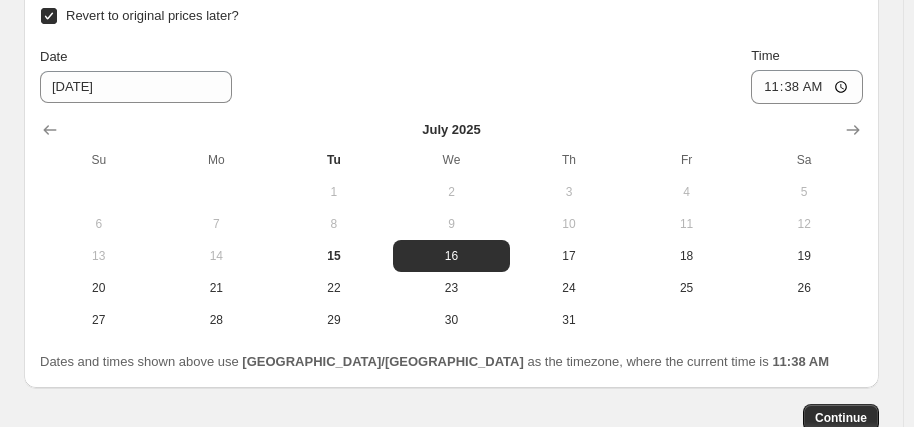 scroll, scrollTop: 2175, scrollLeft: 0, axis: vertical 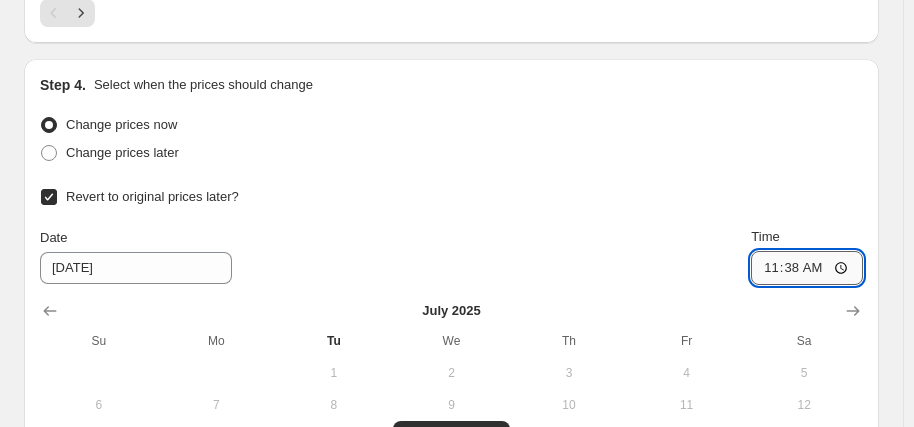 click on "11:38" at bounding box center [807, 268] 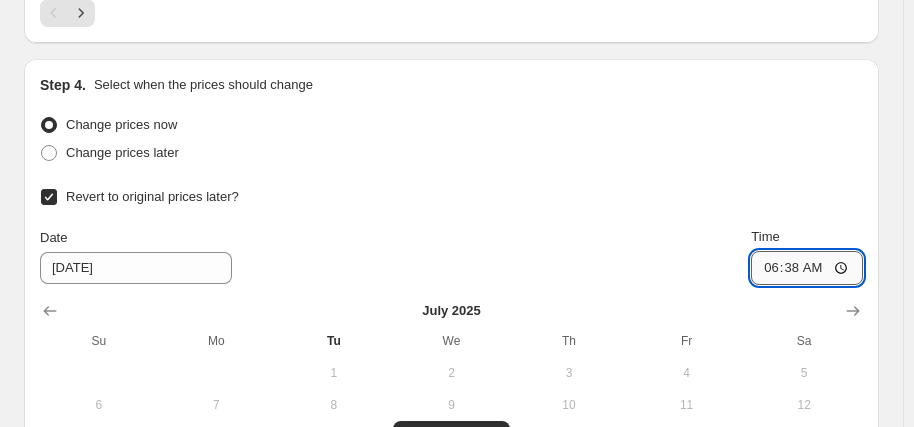 type on "06:00" 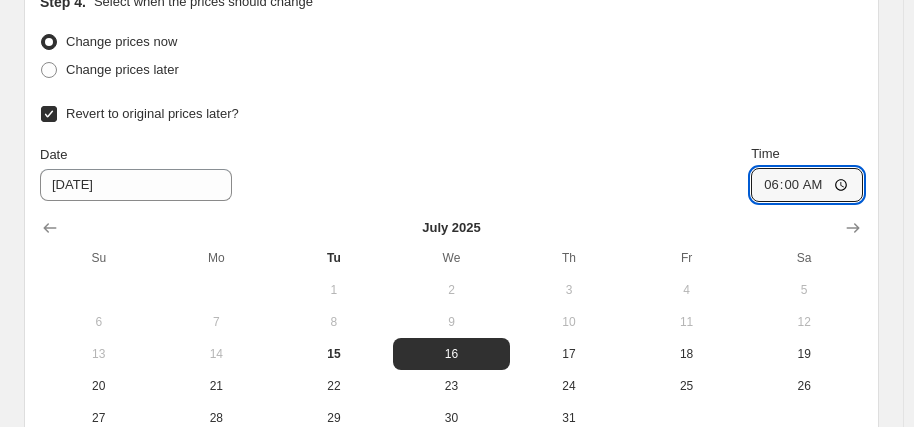 scroll, scrollTop: 2475, scrollLeft: 0, axis: vertical 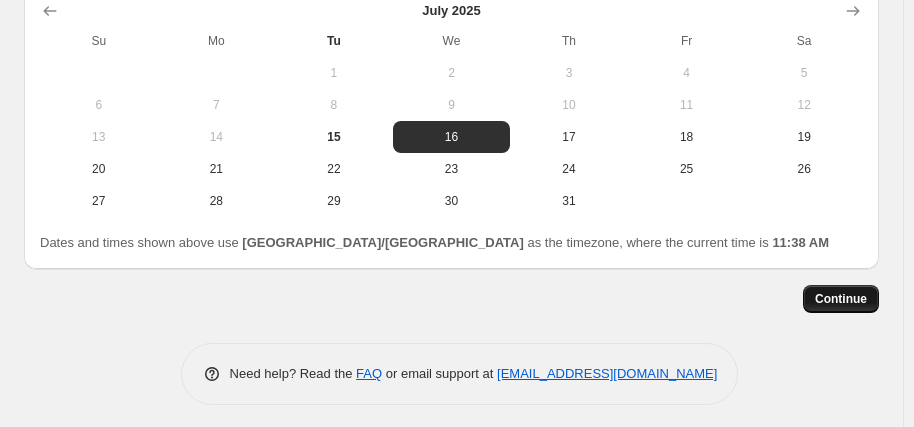 click on "Continue" at bounding box center [841, 299] 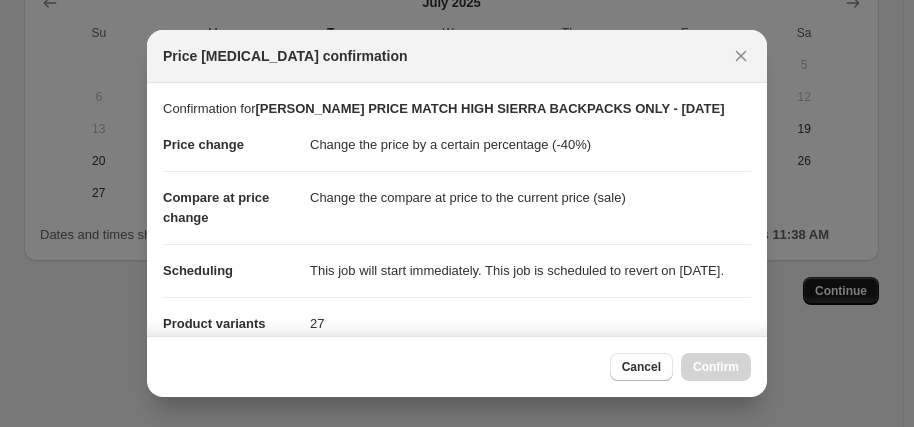 scroll, scrollTop: 0, scrollLeft: 0, axis: both 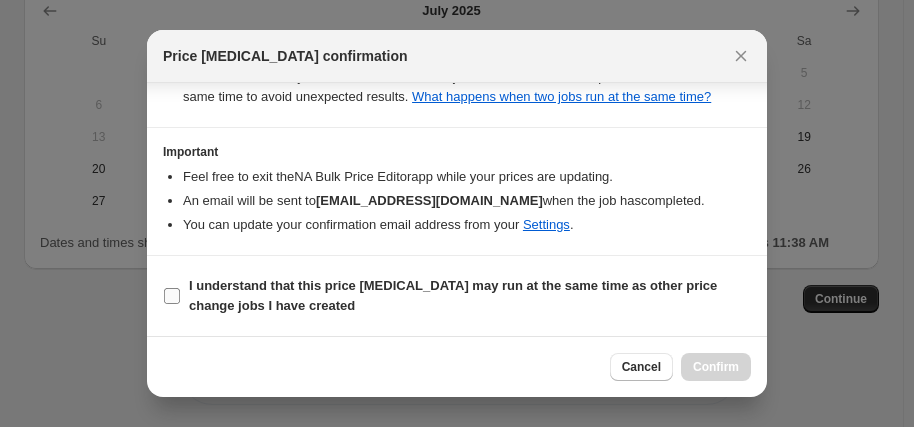 click on "I understand that this price [MEDICAL_DATA] may run at the same time as other price change jobs I have created" at bounding box center [470, 296] 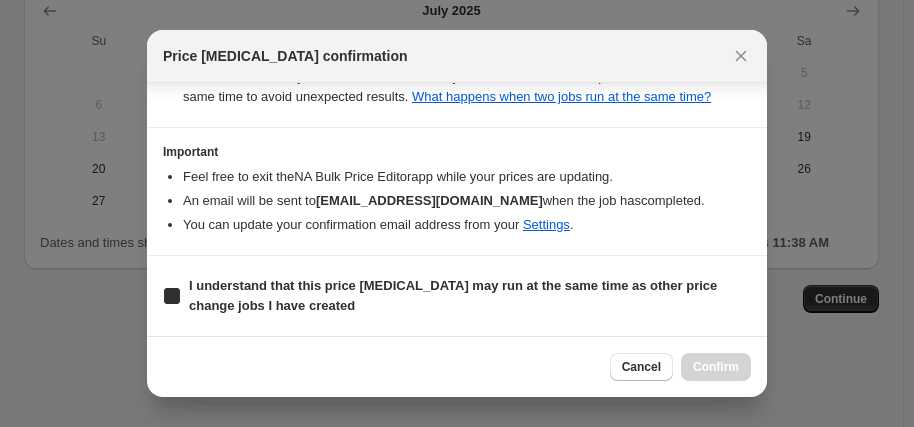 checkbox on "true" 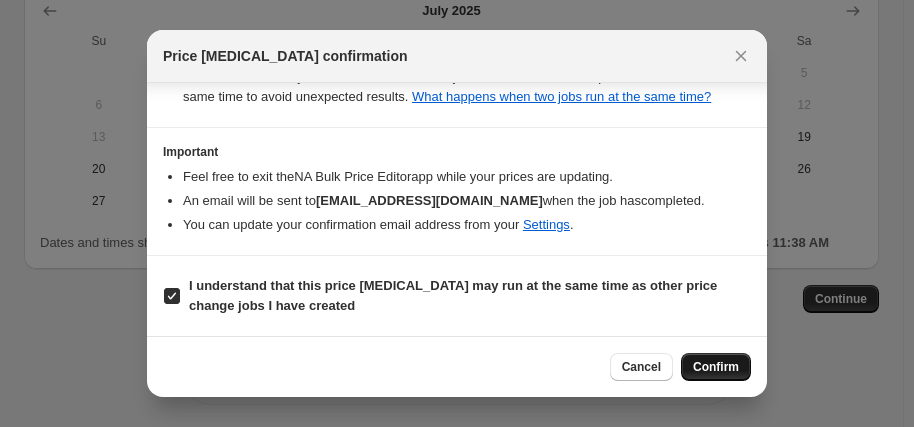 click on "Confirm" at bounding box center (716, 367) 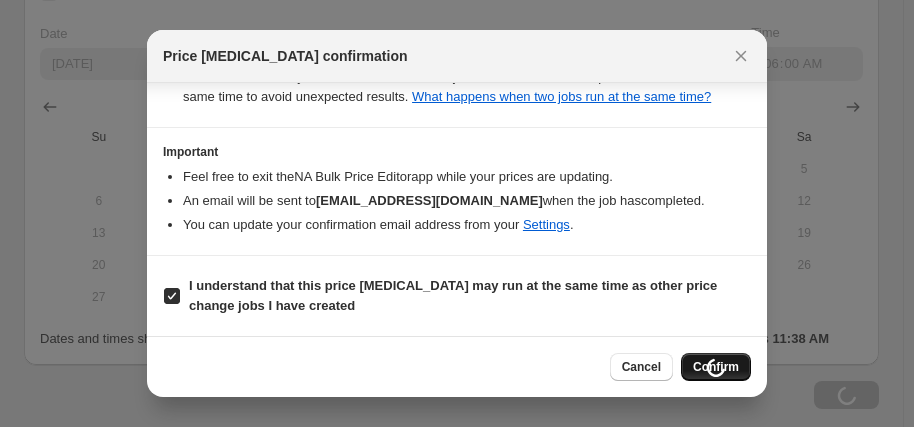 scroll, scrollTop: 2571, scrollLeft: 0, axis: vertical 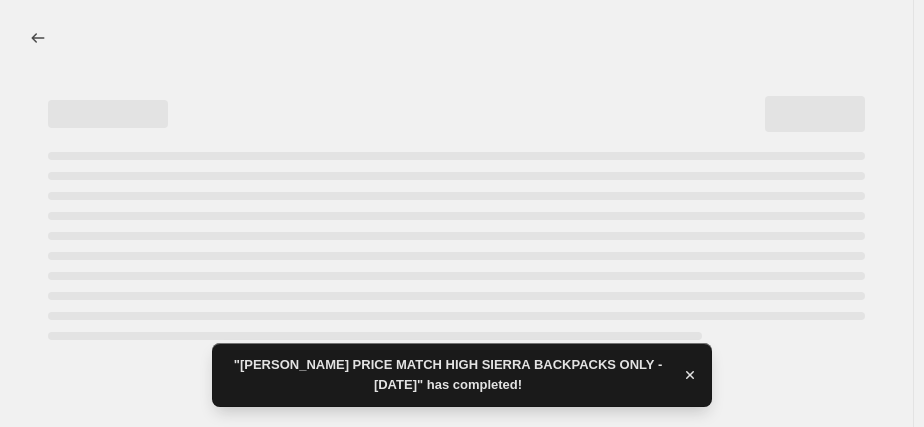 select on "percentage" 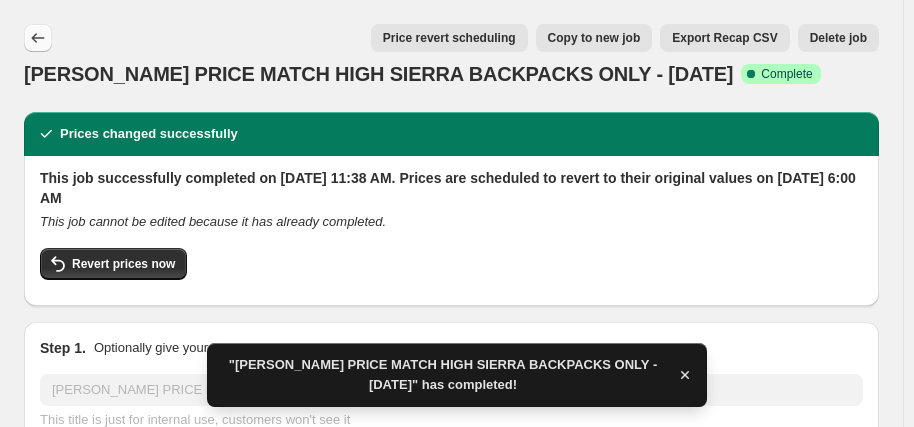 click 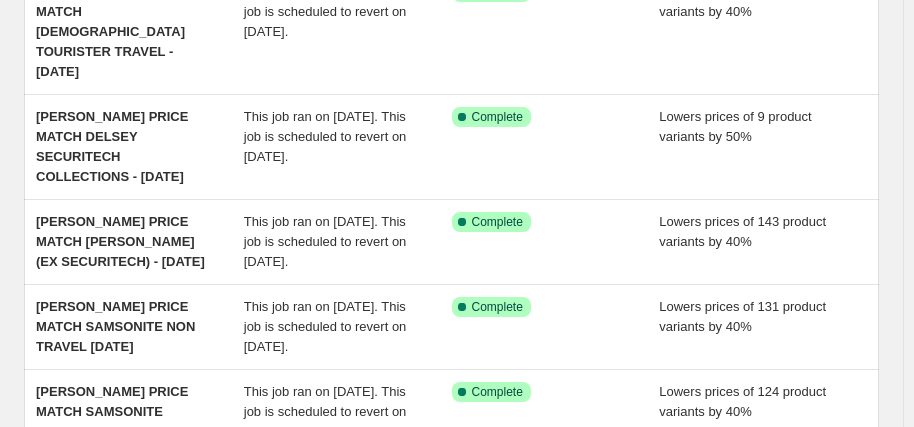 scroll, scrollTop: 600, scrollLeft: 0, axis: vertical 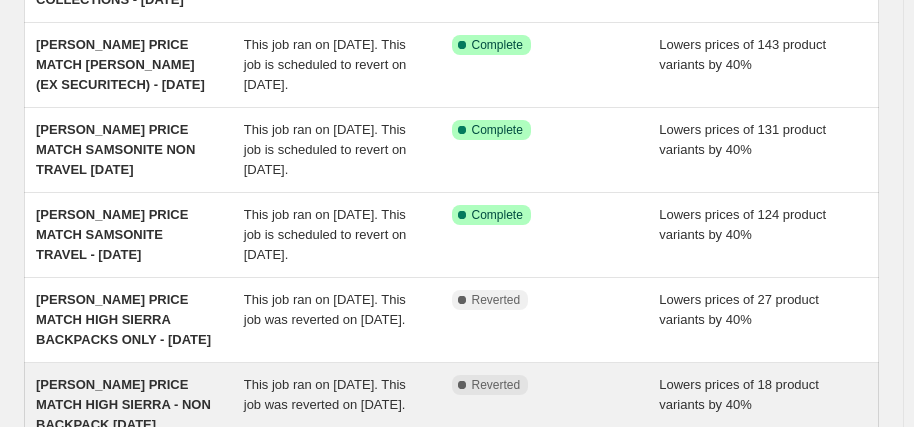 click on "[PERSON_NAME] PRICE MATCH HIGH SIERRA - NON BACKPACK [DATE]" at bounding box center (123, 404) 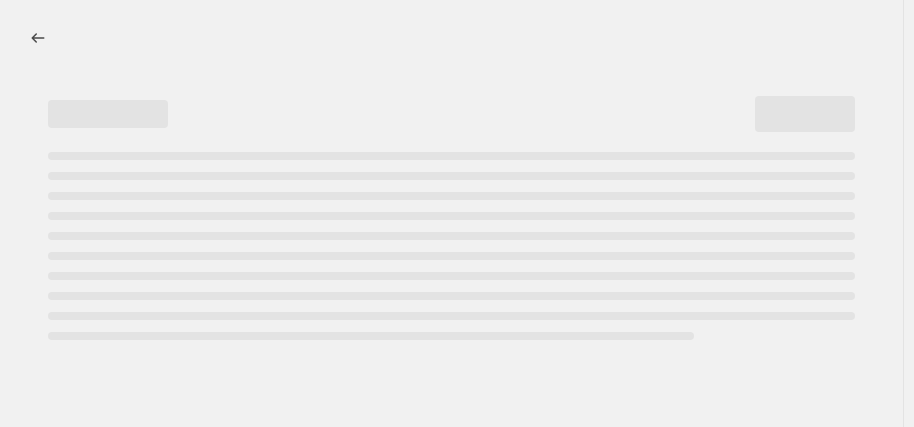 scroll, scrollTop: 0, scrollLeft: 0, axis: both 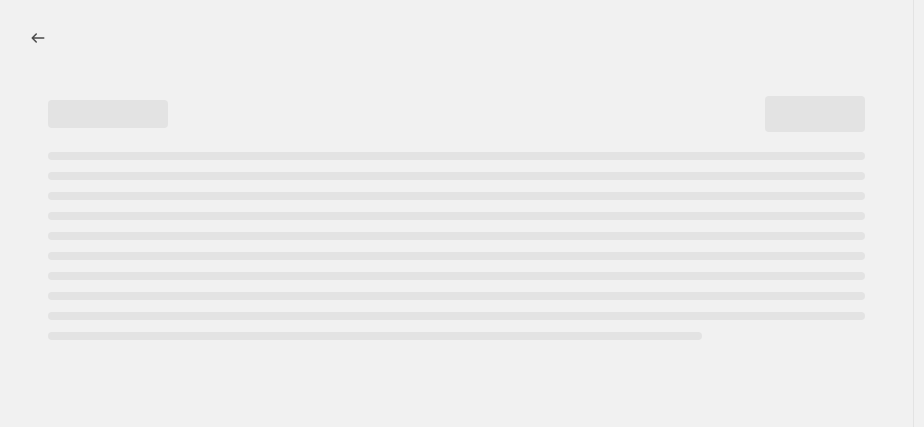select on "percentage" 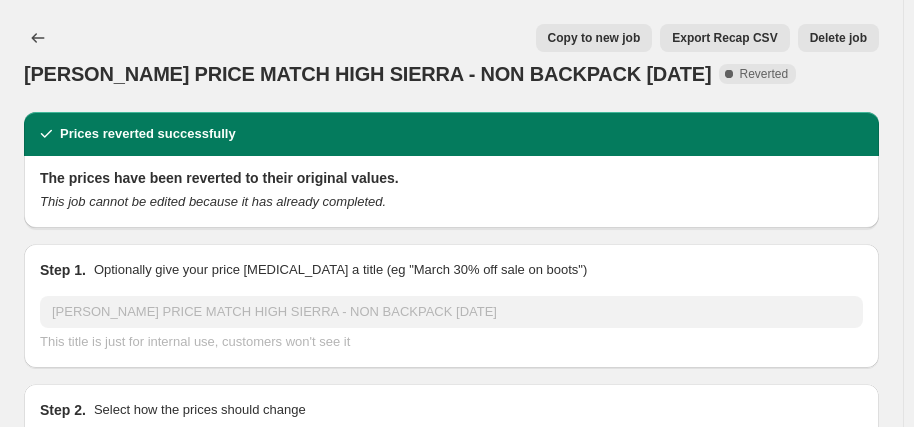 click on "Copy to new job" at bounding box center [594, 38] 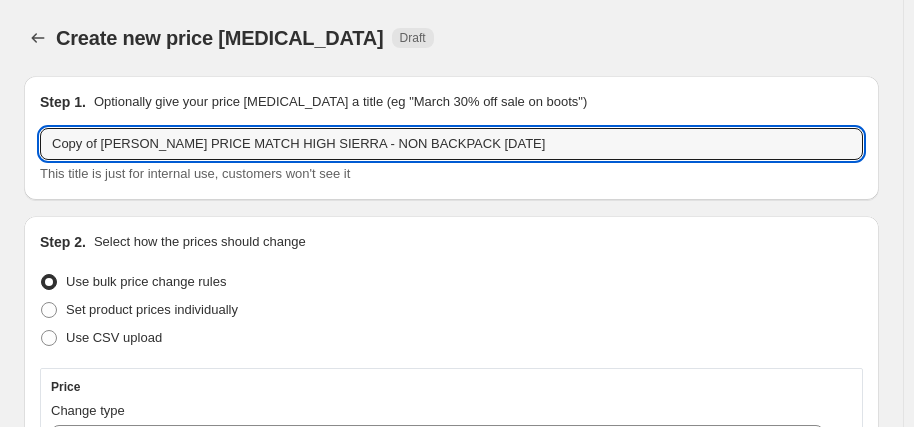 drag, startPoint x: 98, startPoint y: 144, endPoint x: -103, endPoint y: 143, distance: 201.00249 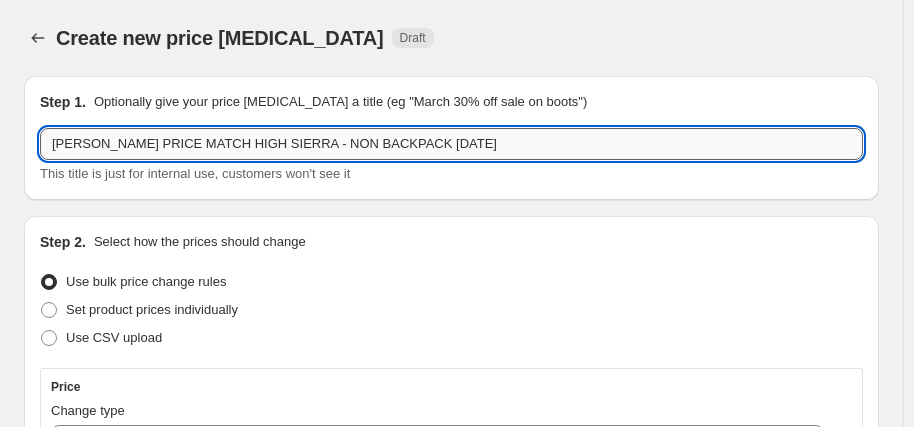 click on "[PERSON_NAME] PRICE MATCH HIGH SIERRA - NON BACKPACK [DATE]" at bounding box center [451, 144] 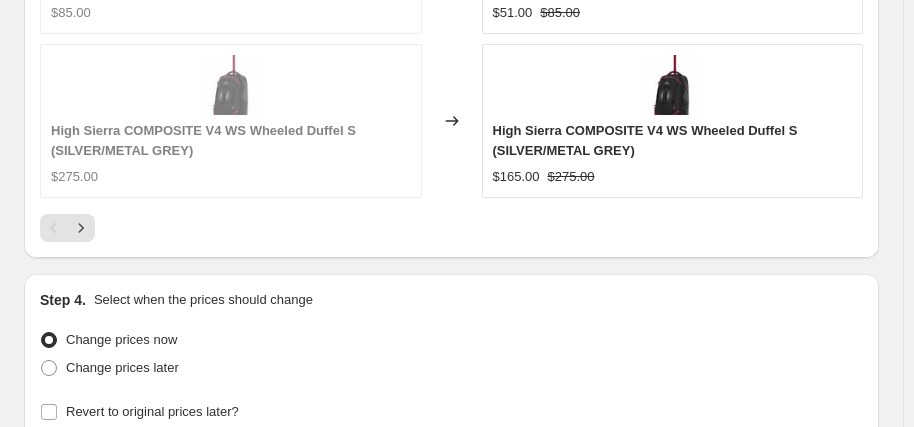 scroll, scrollTop: 2153, scrollLeft: 0, axis: vertical 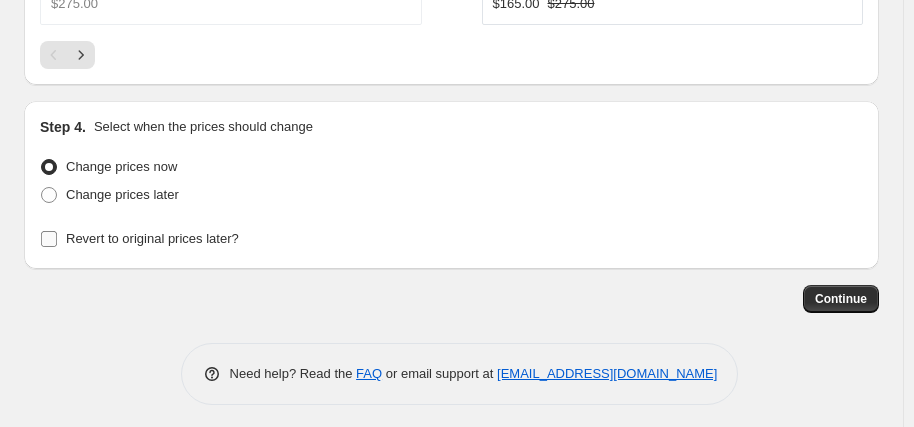 type on "[PERSON_NAME] PRICE MATCH HIGH SIERRA - NON BACKPACK [DATE]" 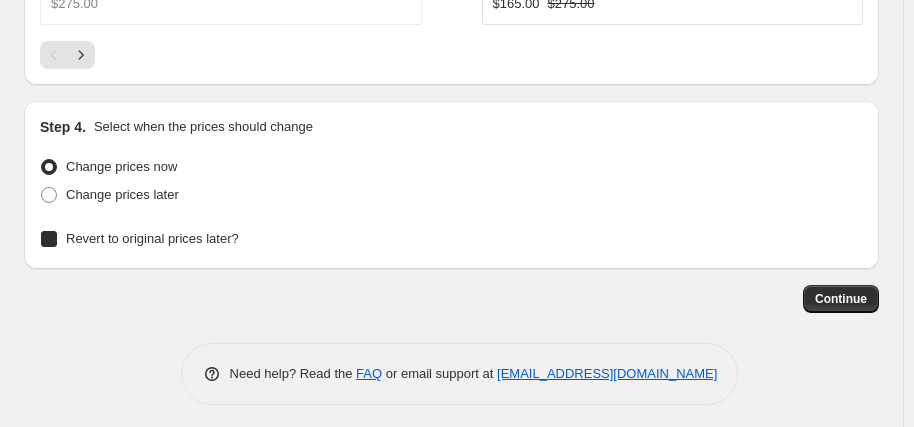 checkbox on "true" 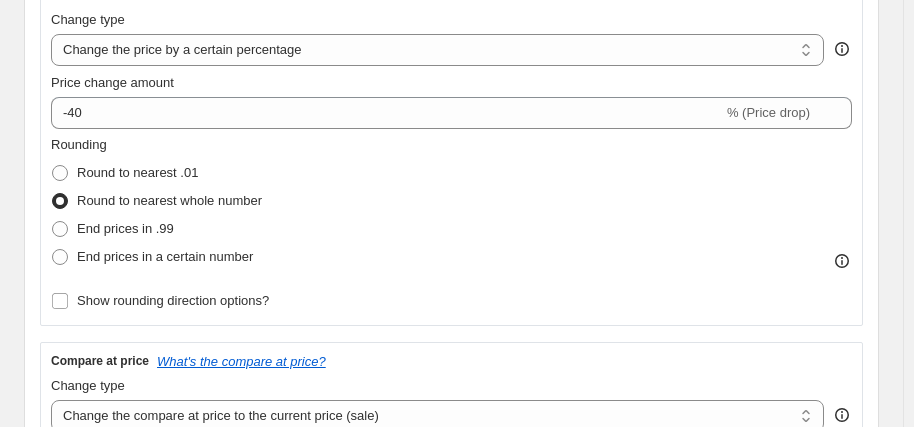 scroll, scrollTop: 353, scrollLeft: 0, axis: vertical 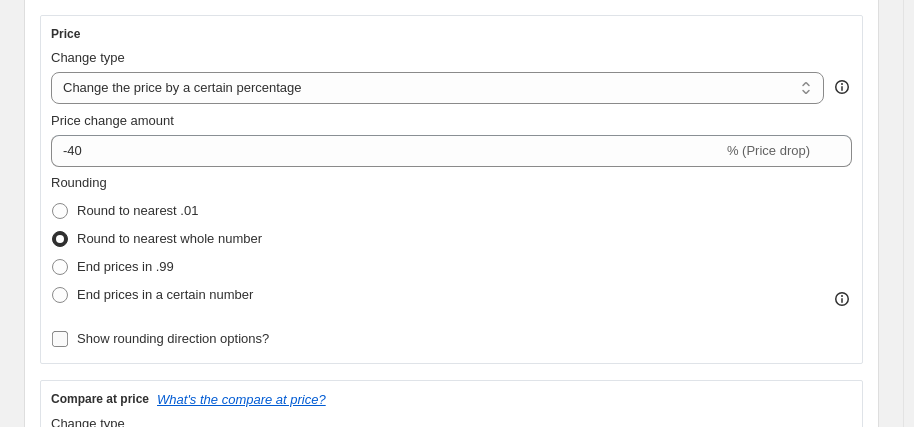 click on "Show rounding direction options?" at bounding box center [173, 338] 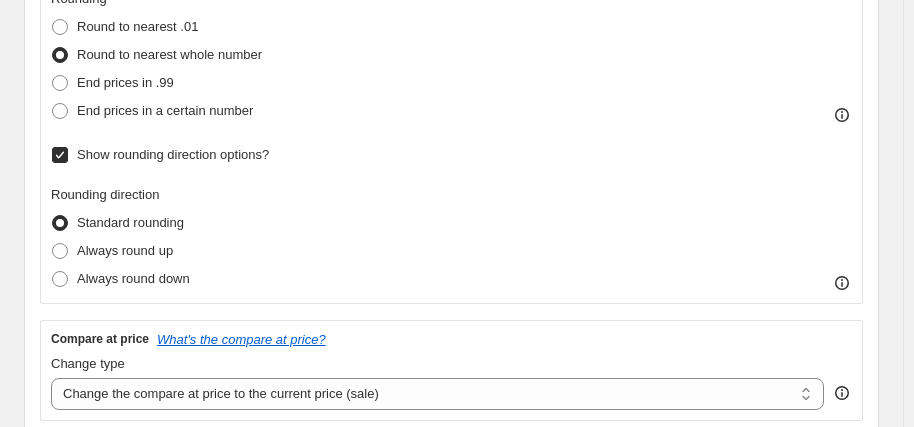 scroll, scrollTop: 553, scrollLeft: 0, axis: vertical 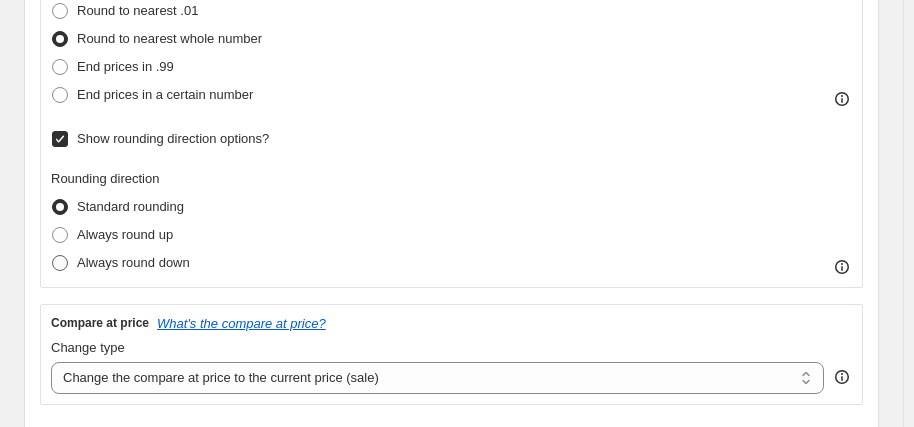 click on "Always round down" at bounding box center [133, 262] 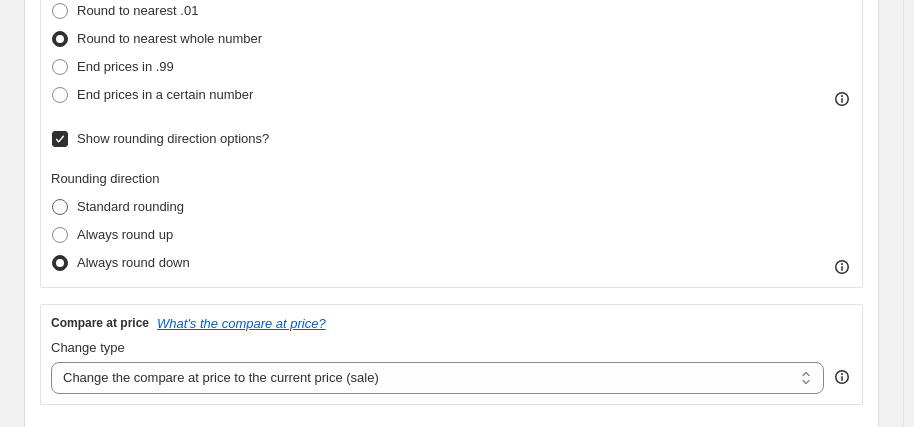 click on "Standard rounding" at bounding box center [130, 206] 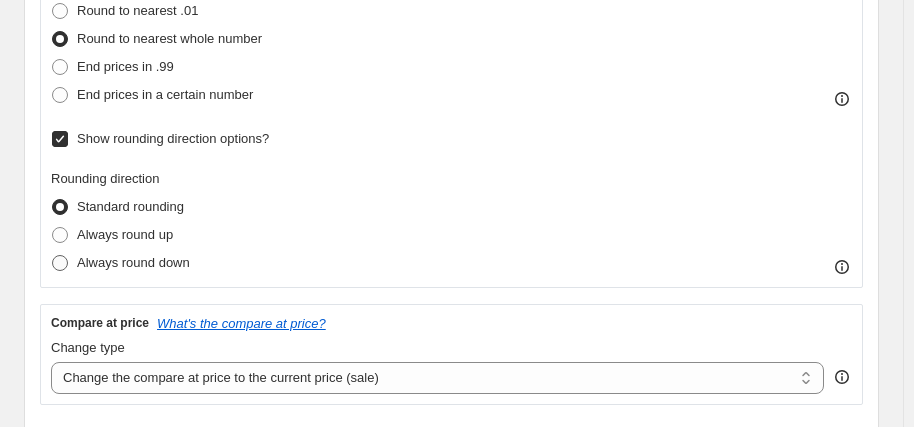 click on "Always round down" at bounding box center [133, 262] 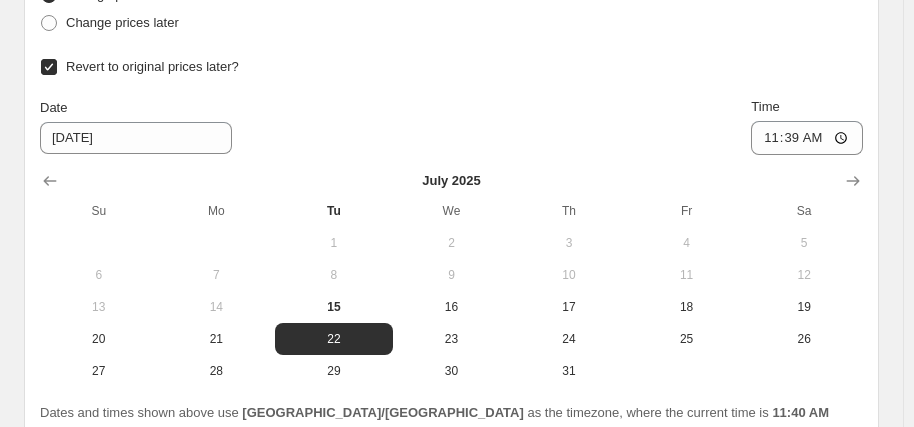 scroll, scrollTop: 2419, scrollLeft: 0, axis: vertical 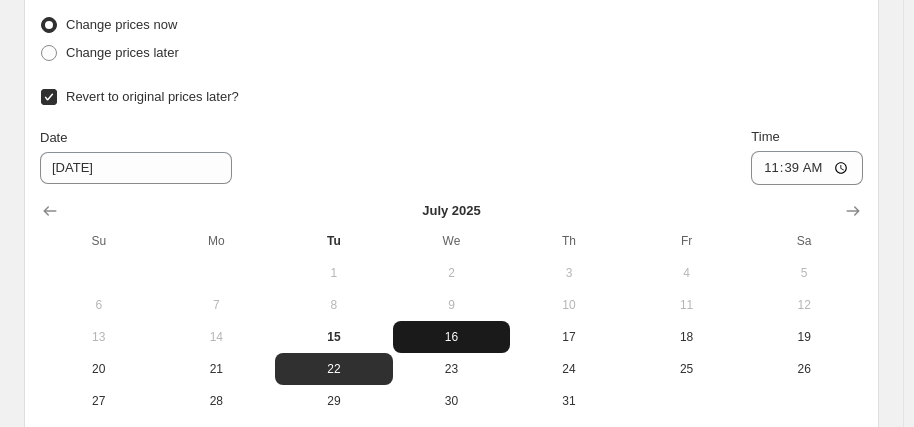 click on "16" at bounding box center (452, 337) 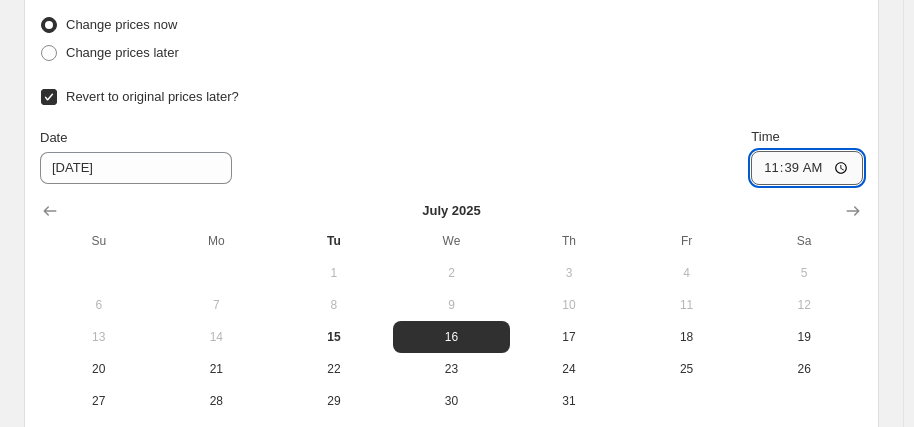 click on "11:39" at bounding box center [807, 168] 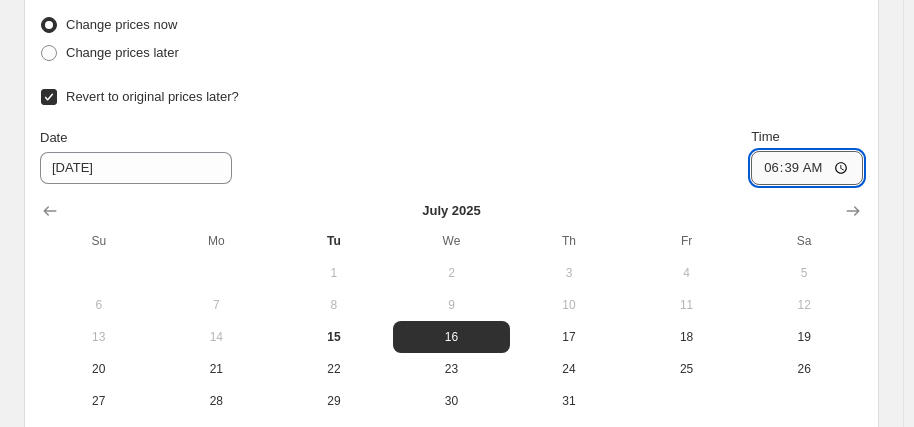 type on "06:00" 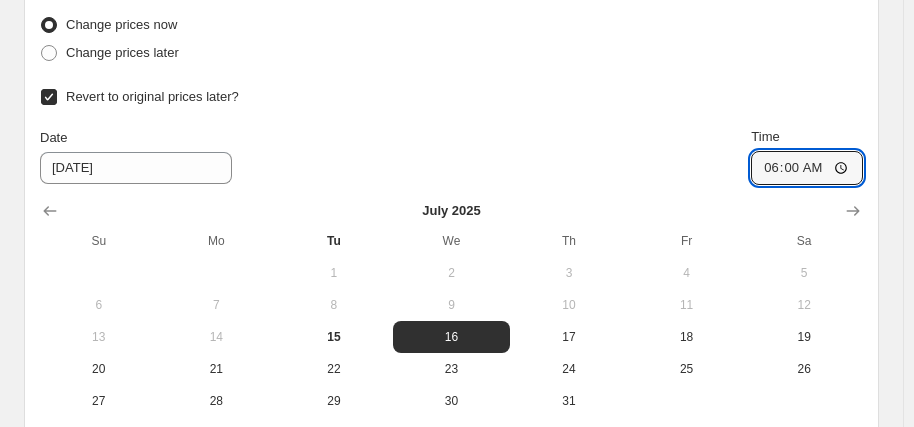 scroll, scrollTop: 2619, scrollLeft: 0, axis: vertical 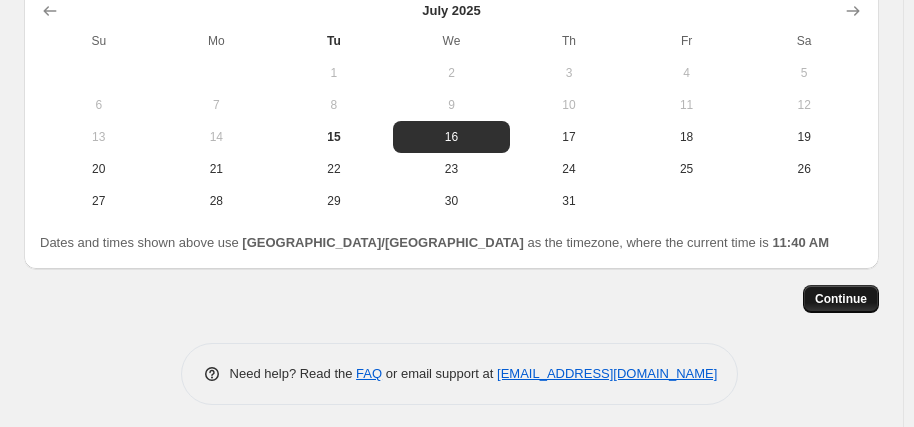 click on "Continue" at bounding box center [841, 299] 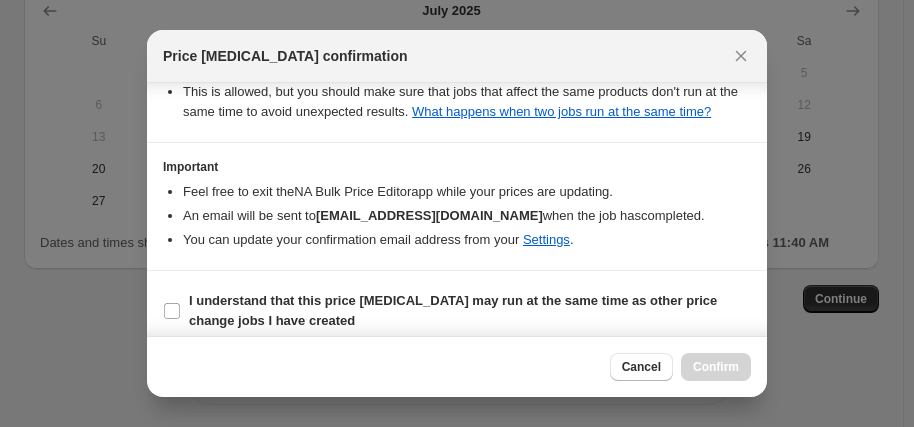 scroll, scrollTop: 430, scrollLeft: 0, axis: vertical 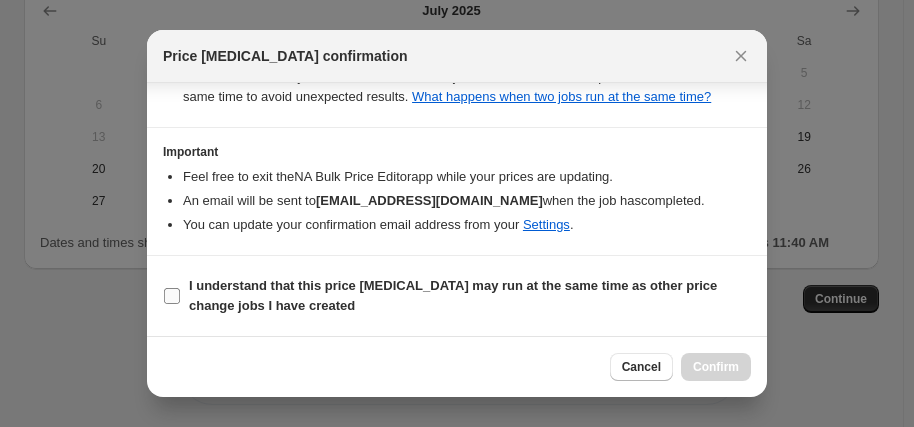 click on "I understand that this price [MEDICAL_DATA] may run at the same time as other price change jobs I have created" at bounding box center (453, 295) 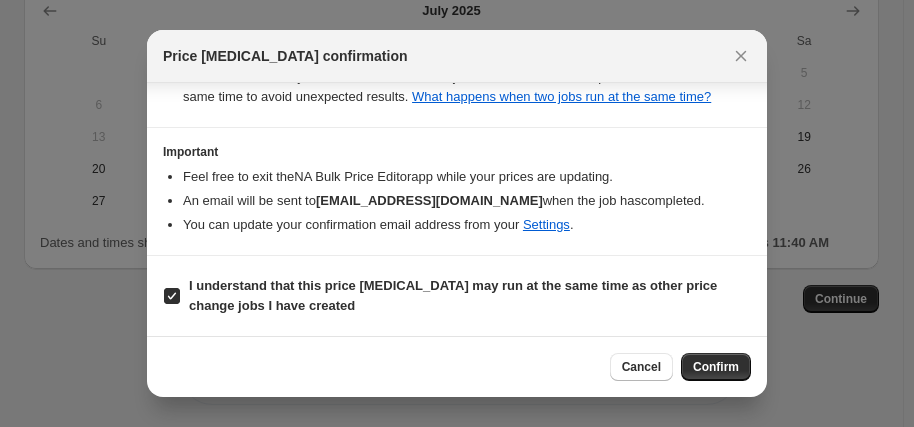 click on "Confirm" at bounding box center (716, 367) 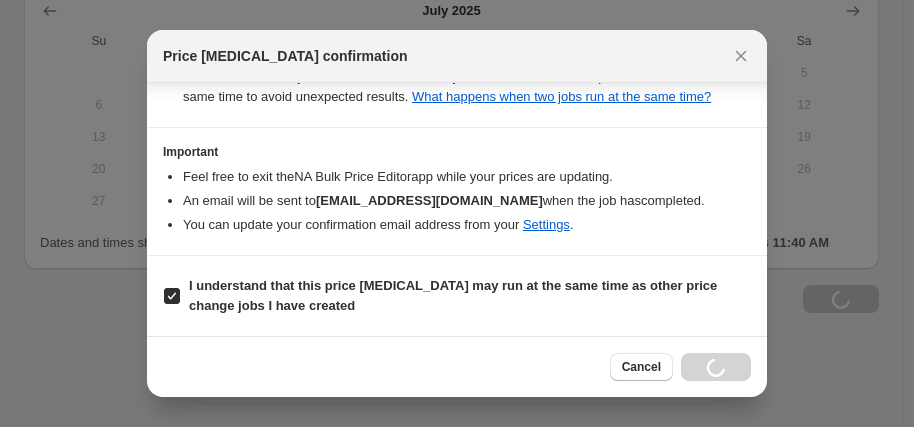 scroll, scrollTop: 2715, scrollLeft: 0, axis: vertical 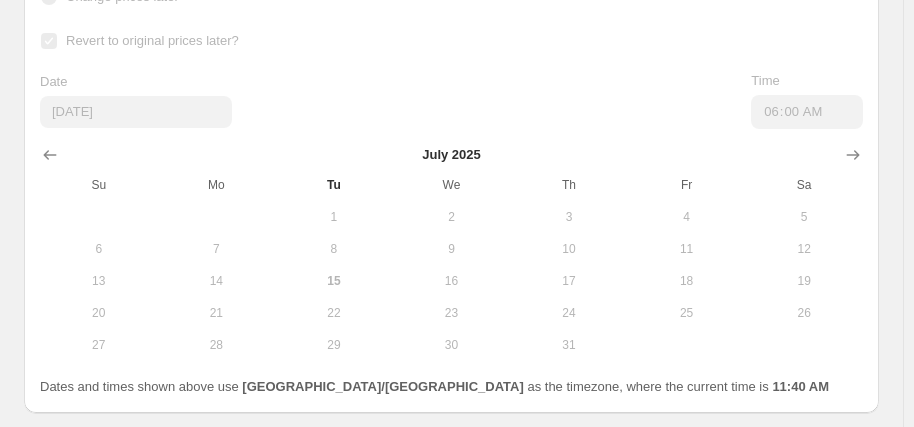 select on "percentage" 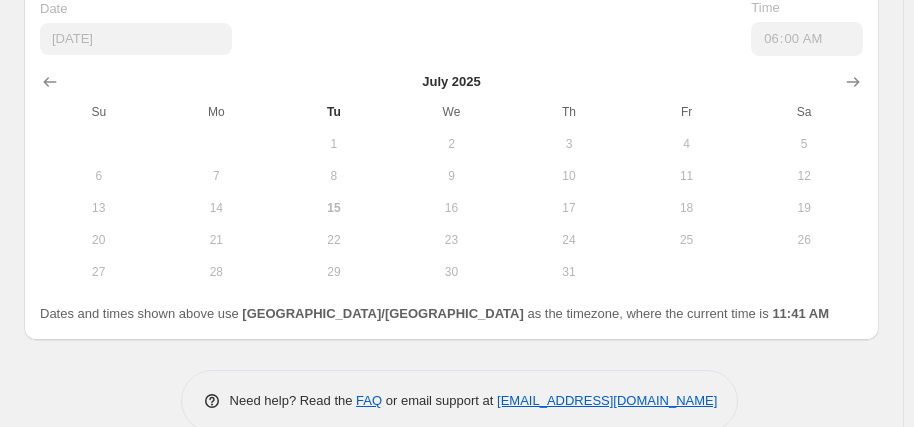 scroll, scrollTop: 0, scrollLeft: 0, axis: both 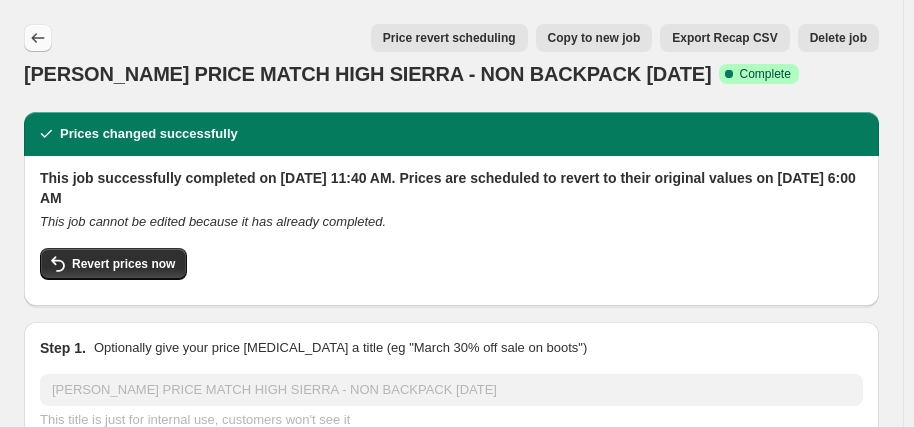click 